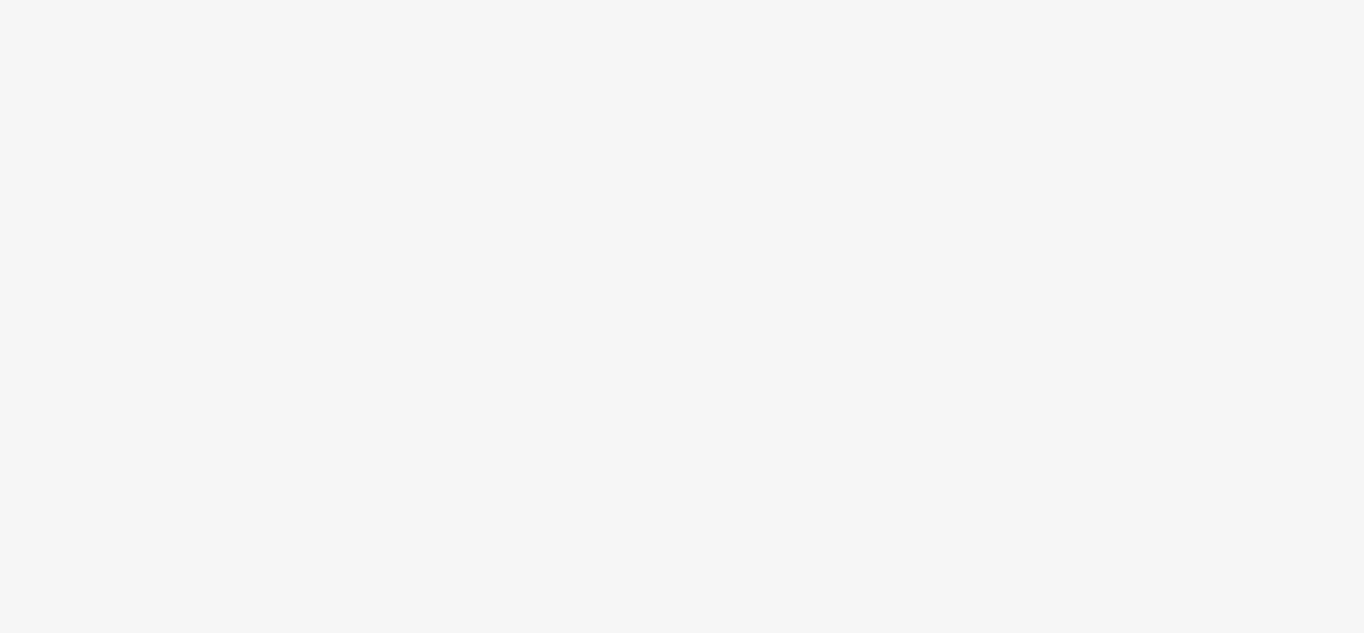 scroll, scrollTop: 0, scrollLeft: 0, axis: both 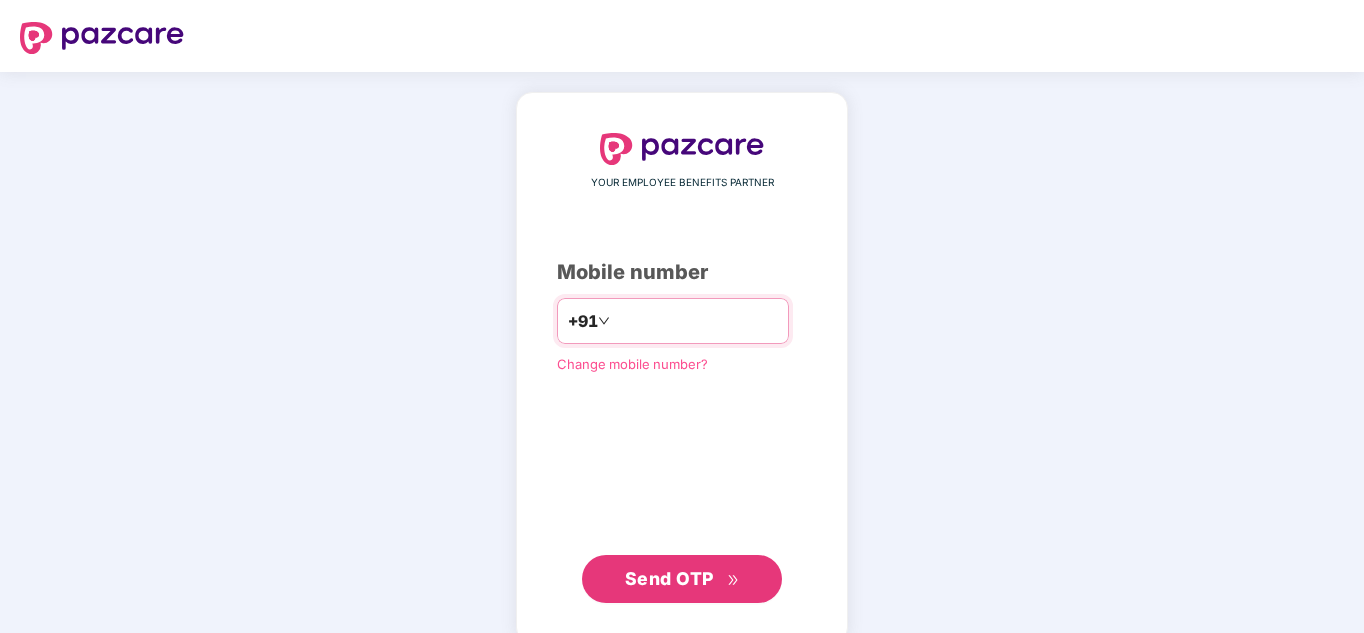 click at bounding box center [696, 321] 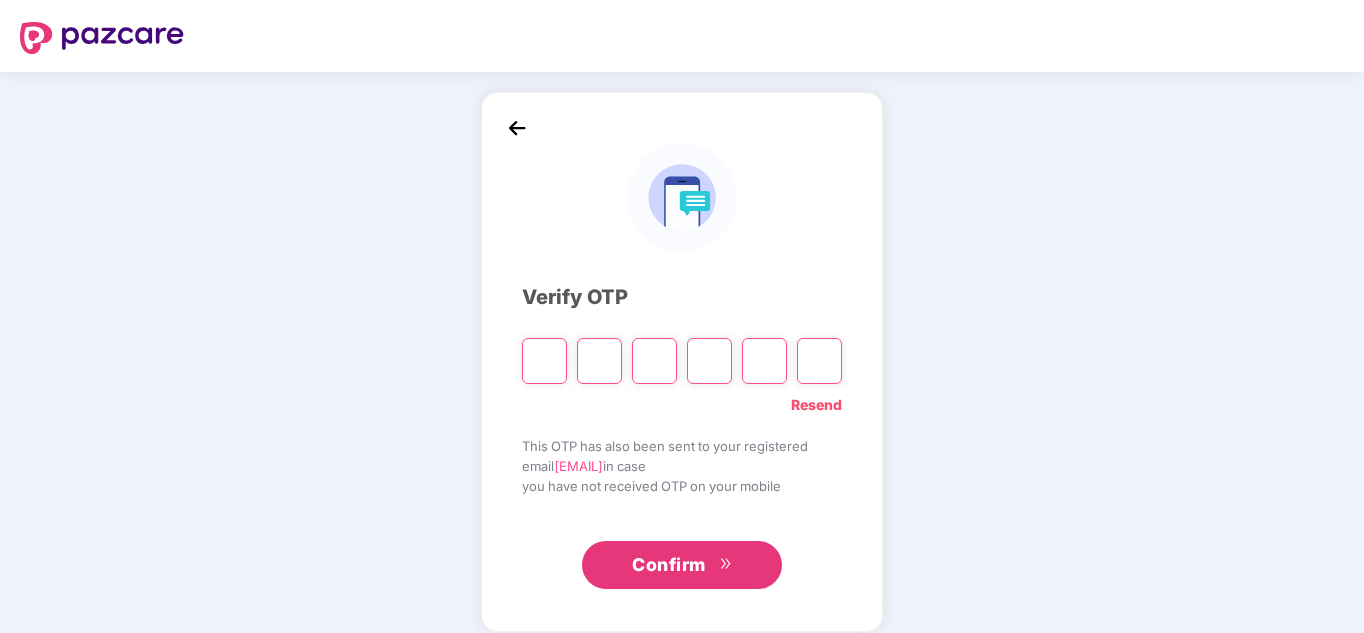 type on "*" 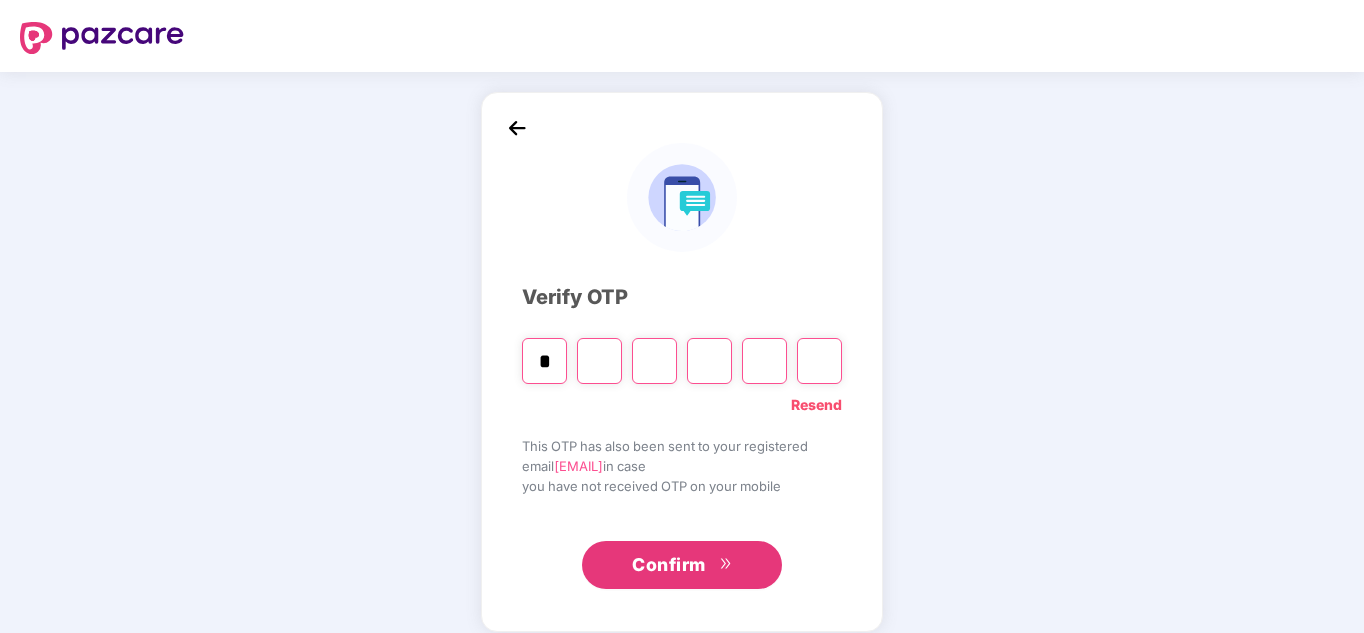 type on "*" 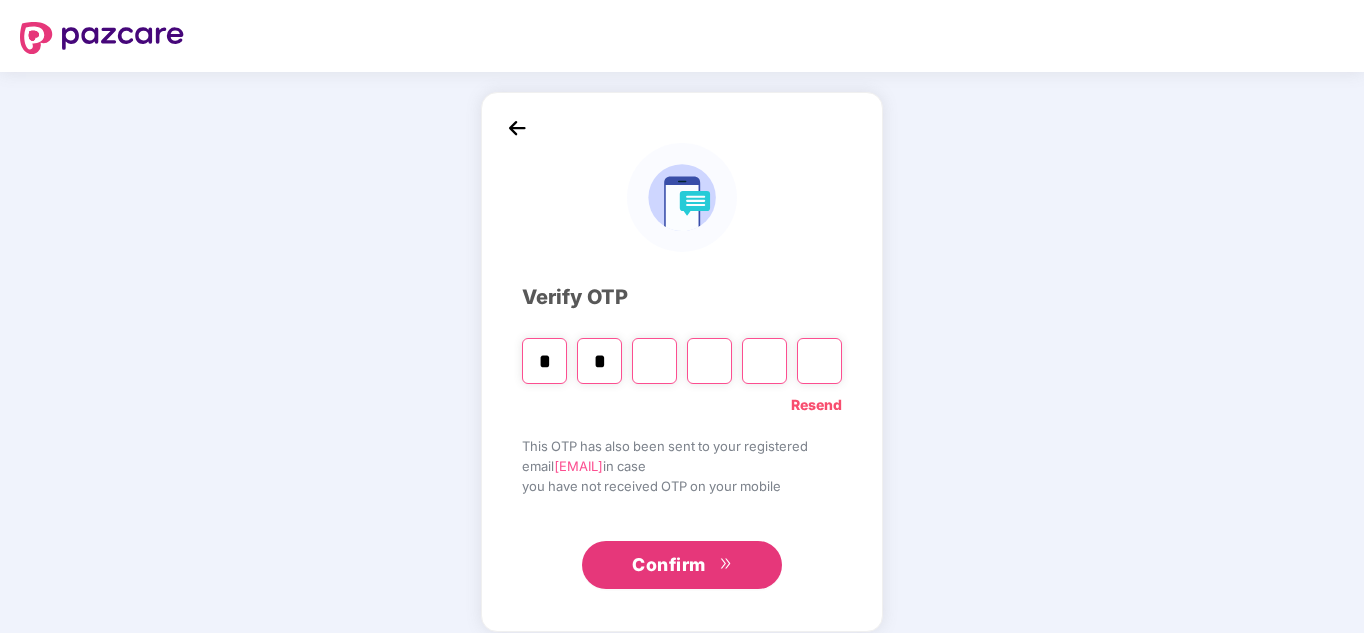 type on "*" 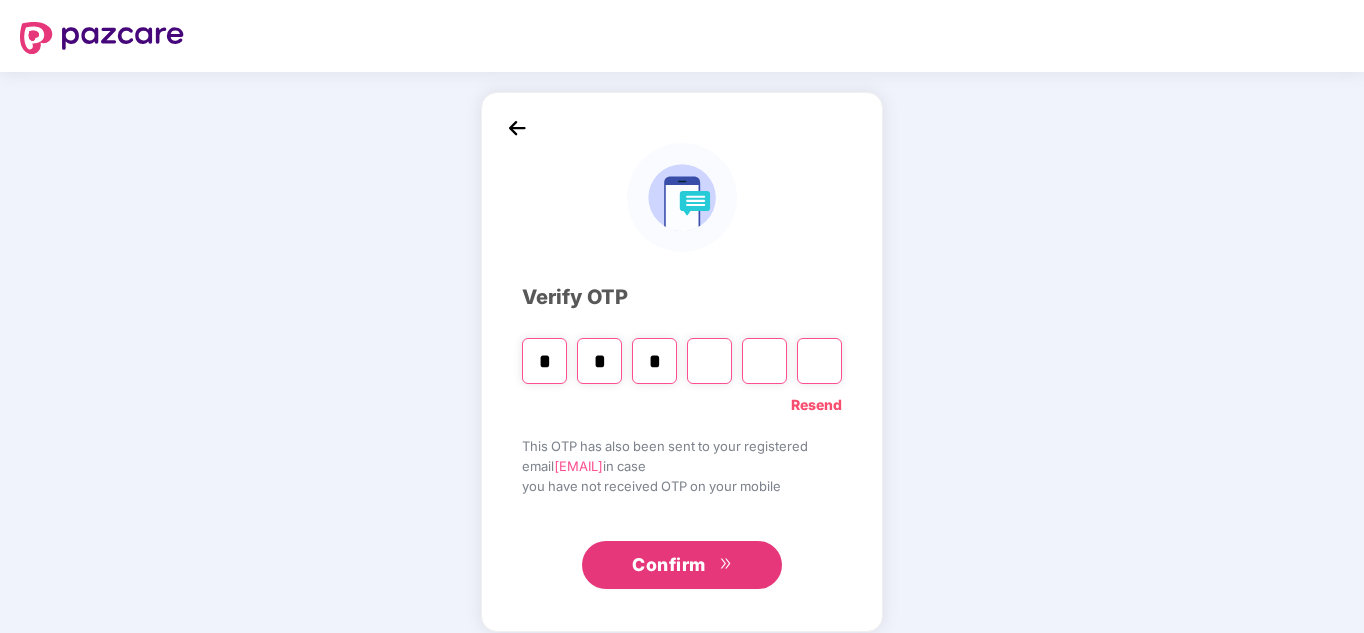 type on "*" 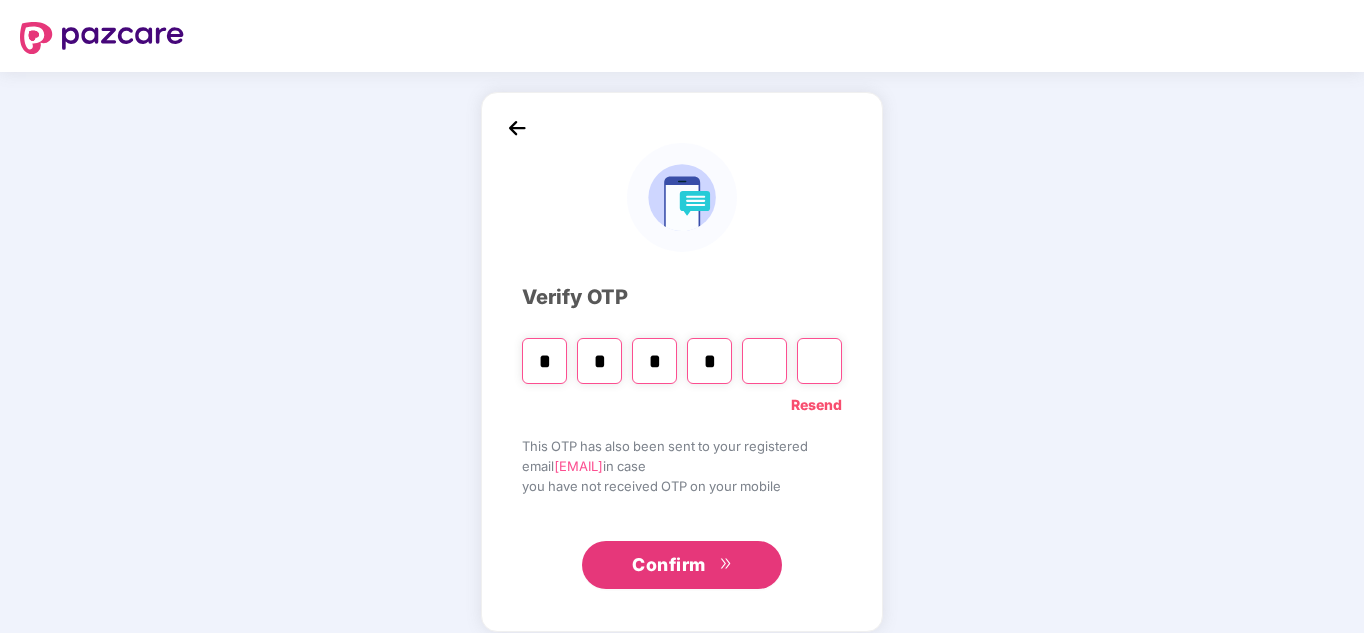 type on "*" 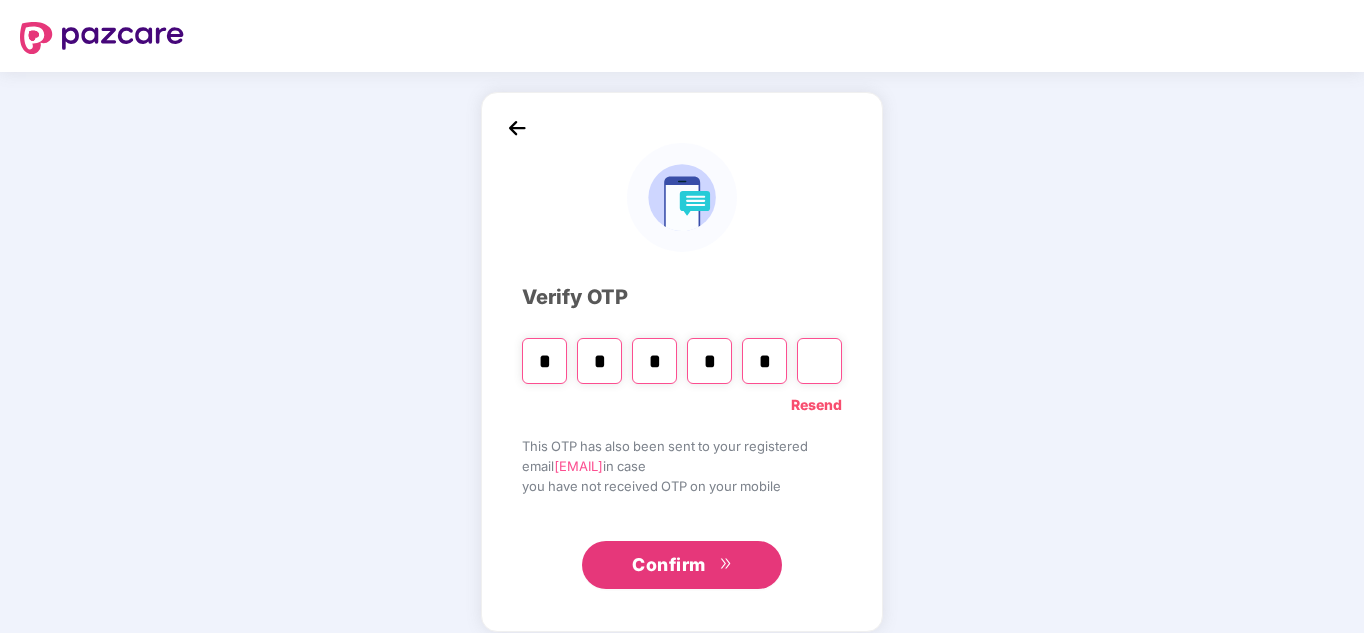 type on "*" 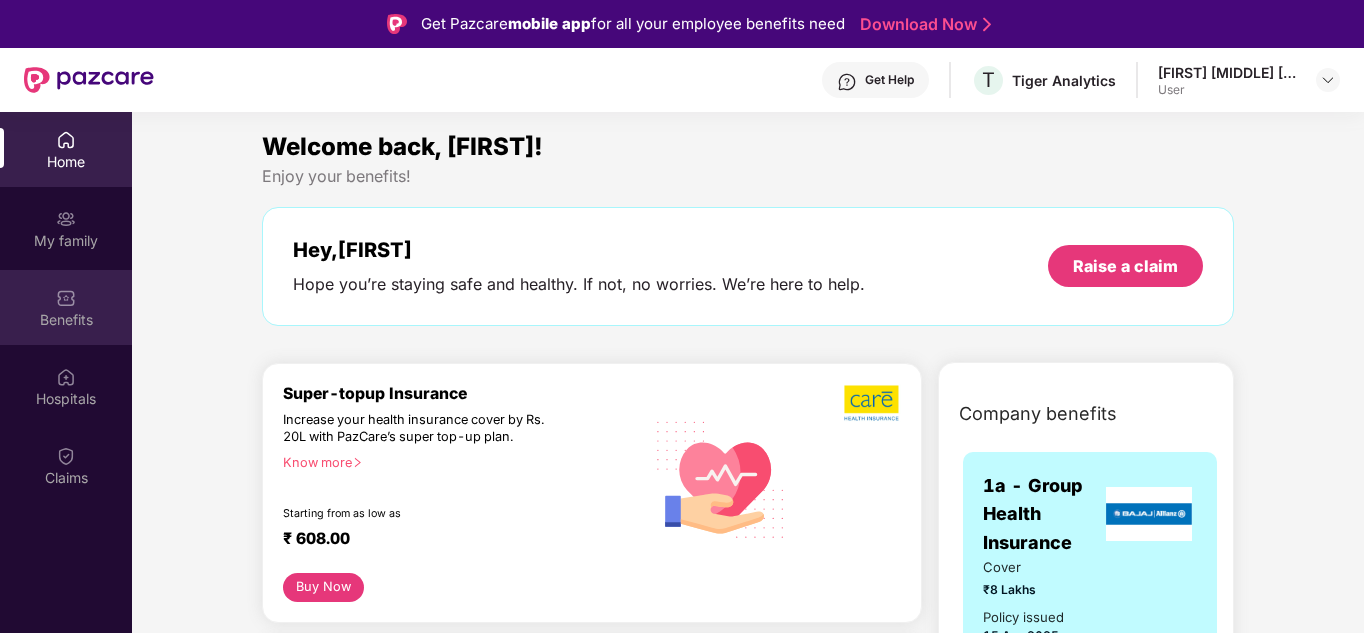 click on "Benefits" at bounding box center (66, 320) 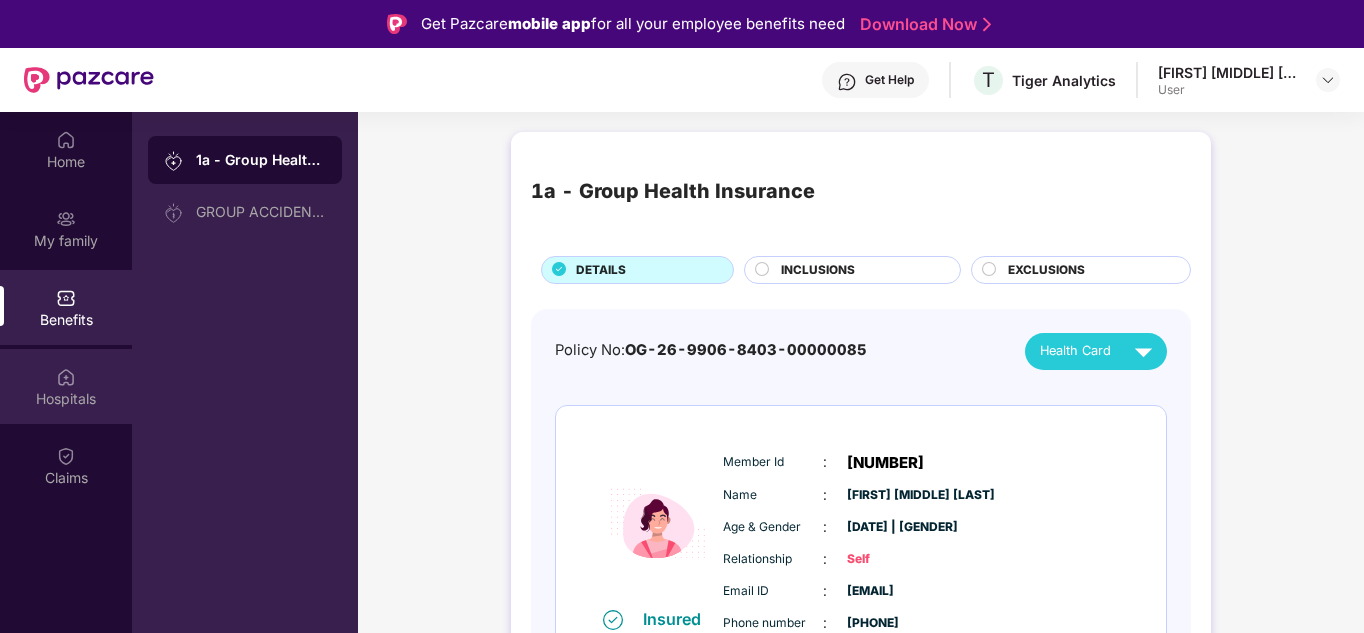 click on "Hospitals" at bounding box center (66, 399) 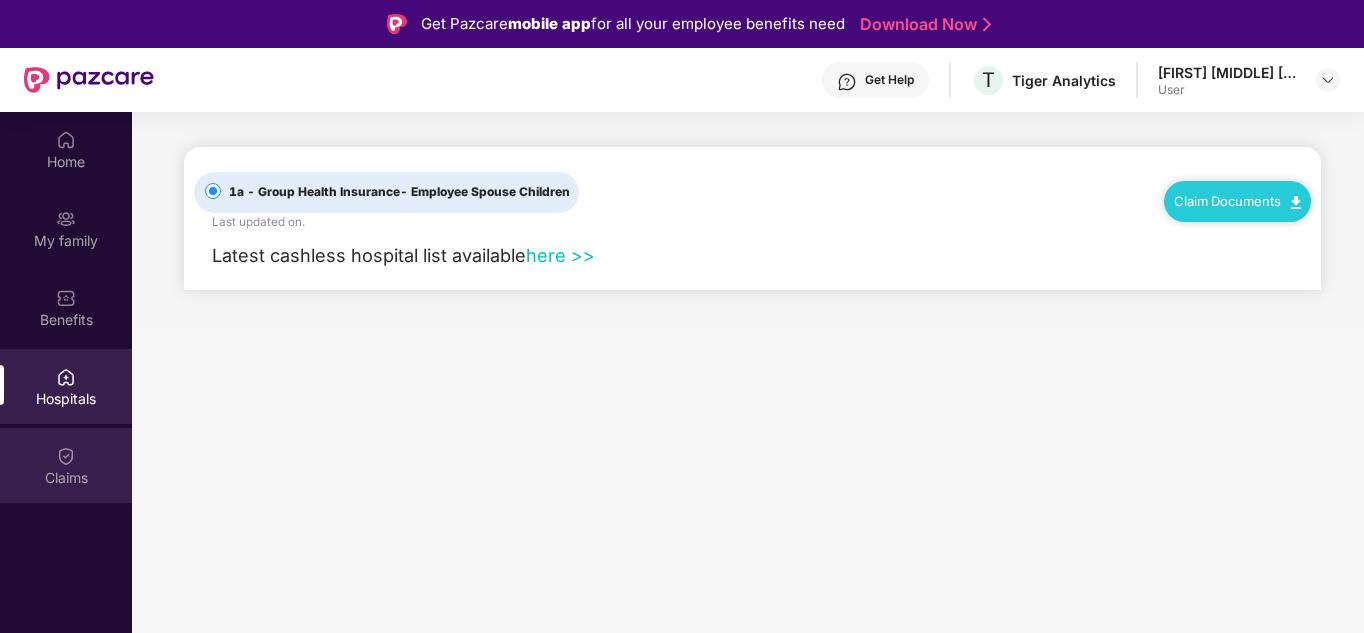click at bounding box center (66, 456) 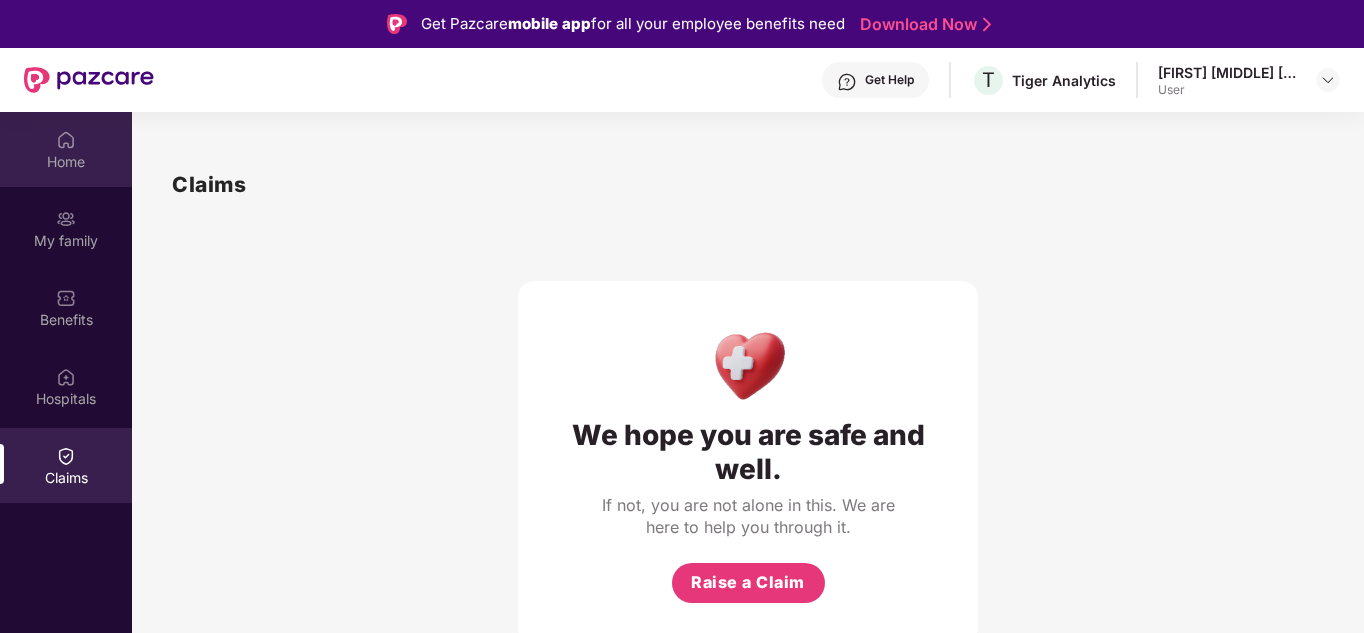 click on "Home" at bounding box center (66, 149) 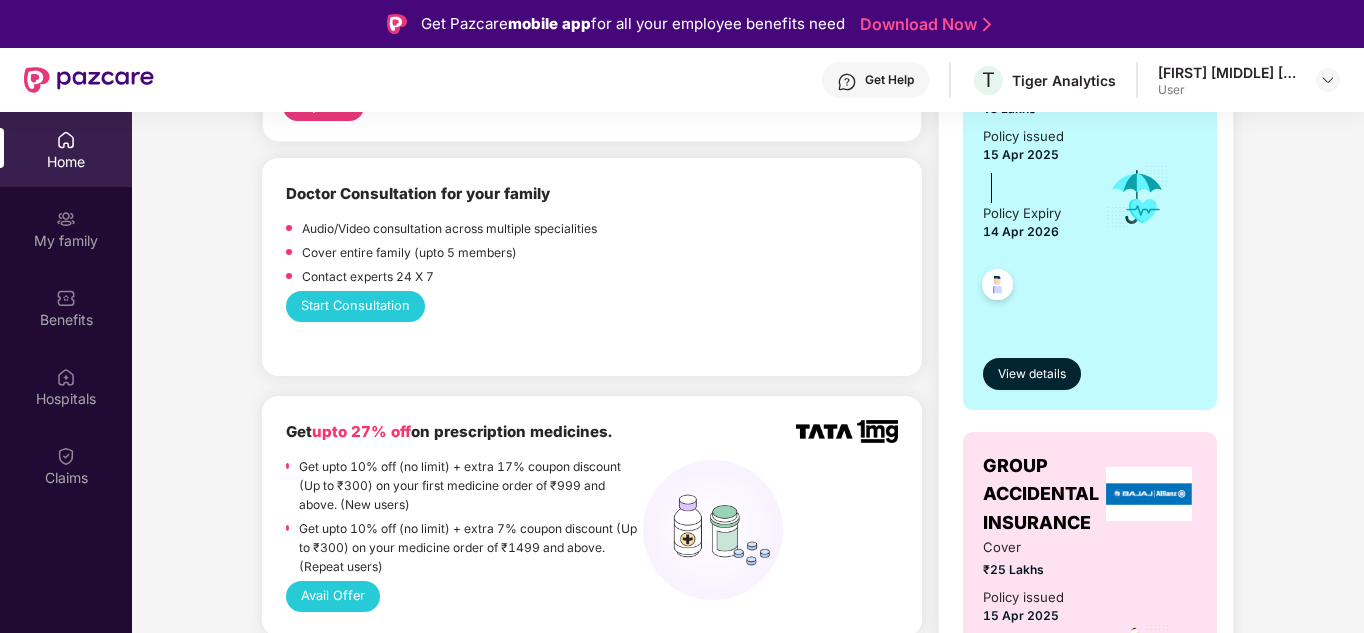 scroll, scrollTop: 200, scrollLeft: 0, axis: vertical 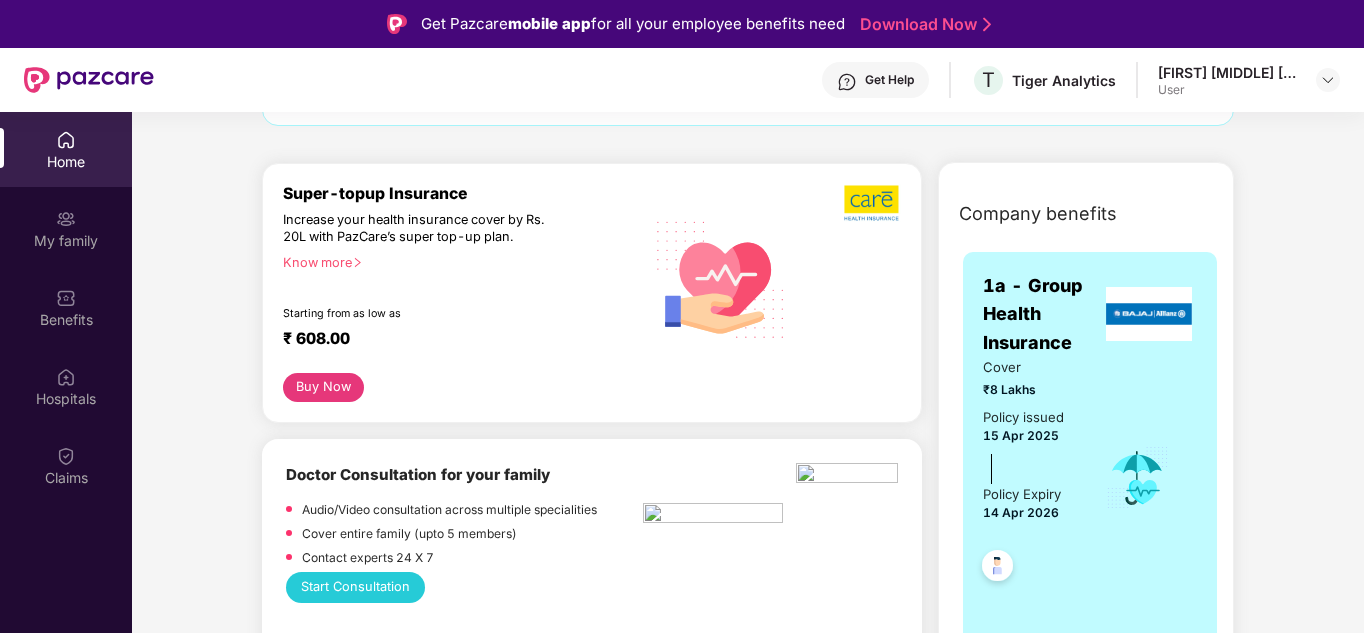 click on "User" at bounding box center [1228, 90] 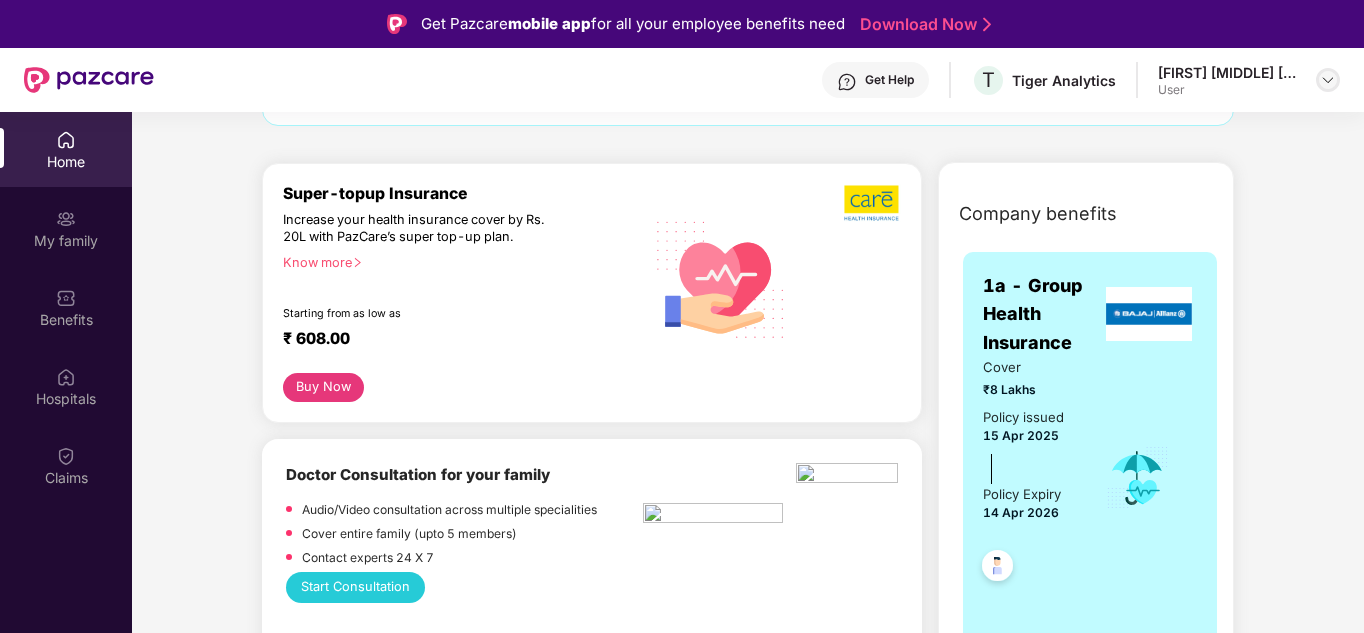 click at bounding box center (1328, 80) 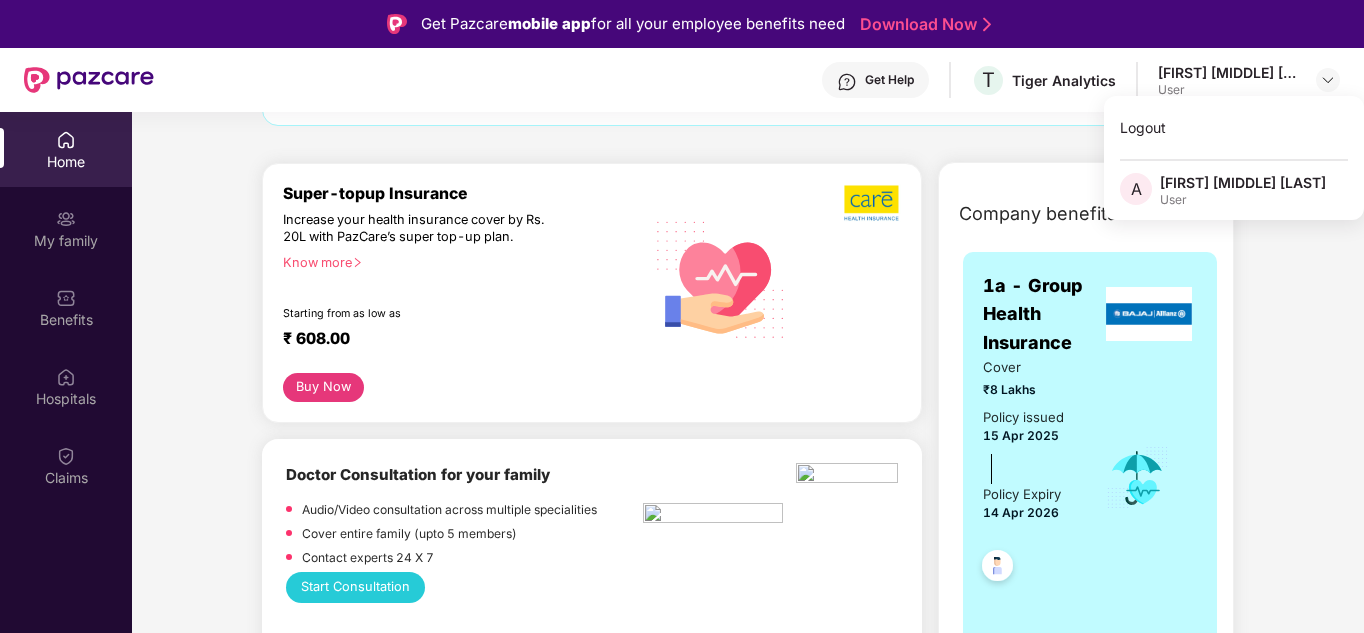 click on "Company benefits 1a - Group Health Insurance Cover ₹8 Lakhs    Policy issued 15 Apr 2025 Policy Expiry 14 Apr 2026 View details GROUP ACCIDENTAL INSURANCE Cover ₹25 Lakhs    Policy issued 15 Apr 2025 Policy Expiry 14 Apr 2026 View details" at bounding box center (1086, 693) 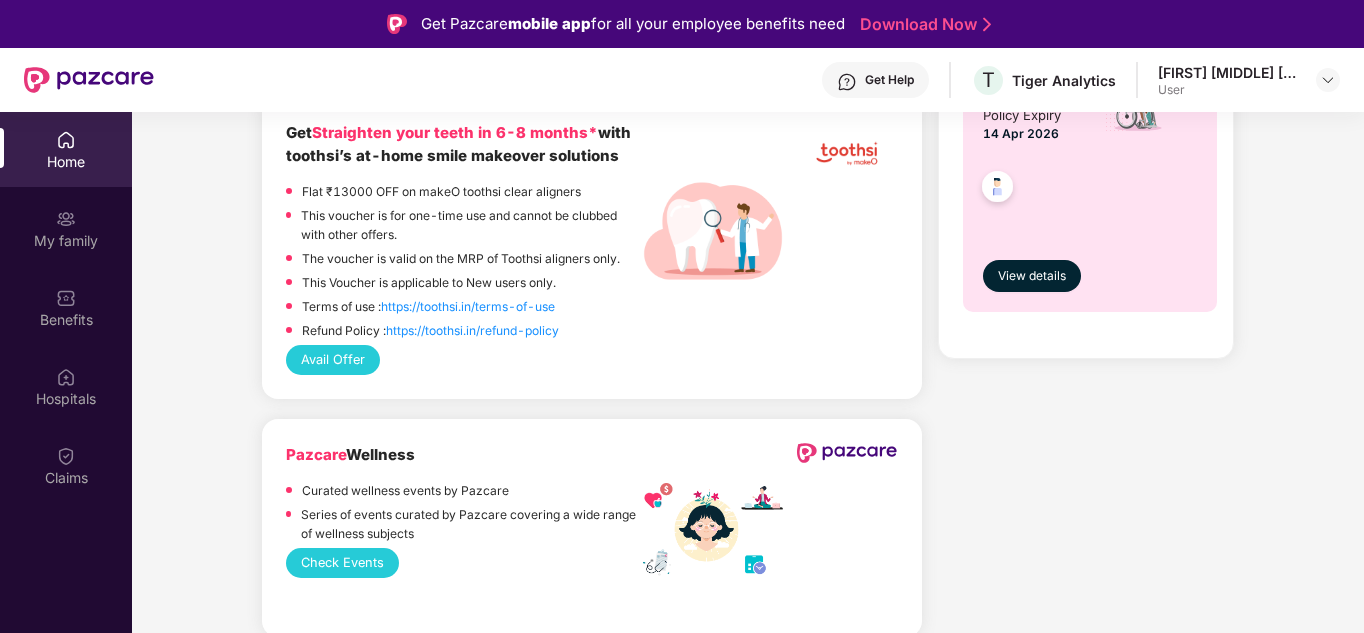scroll, scrollTop: 1100, scrollLeft: 0, axis: vertical 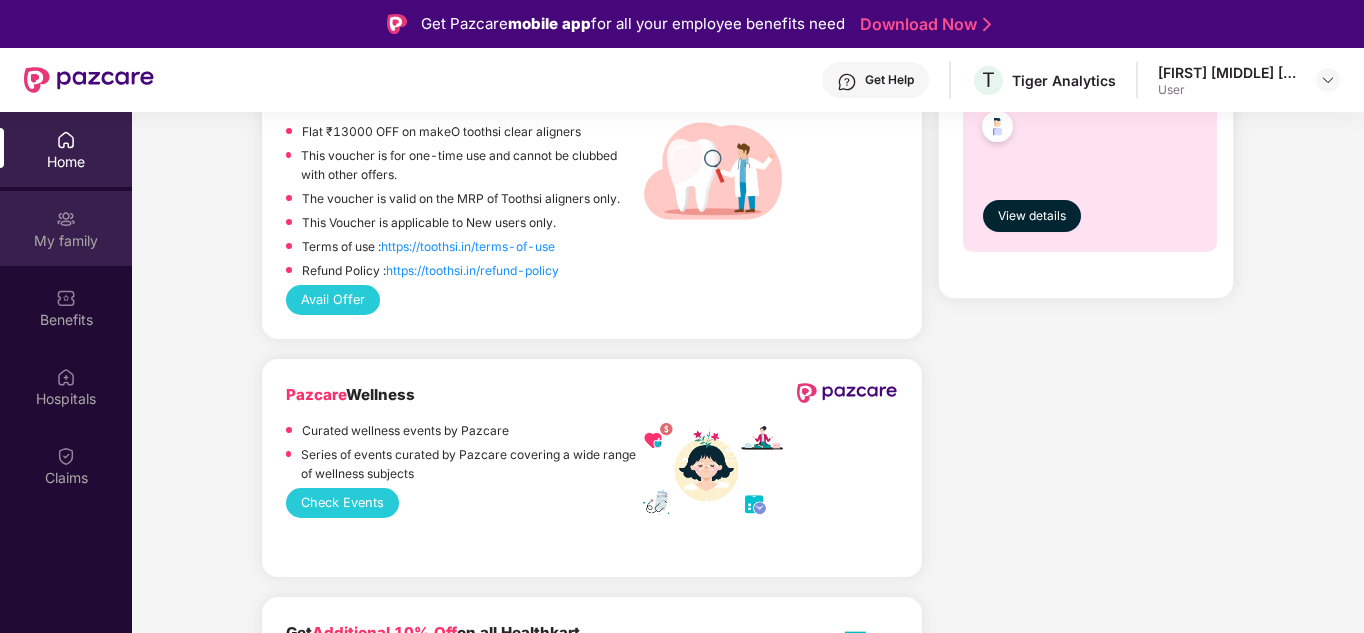 click on "My family" at bounding box center [66, 241] 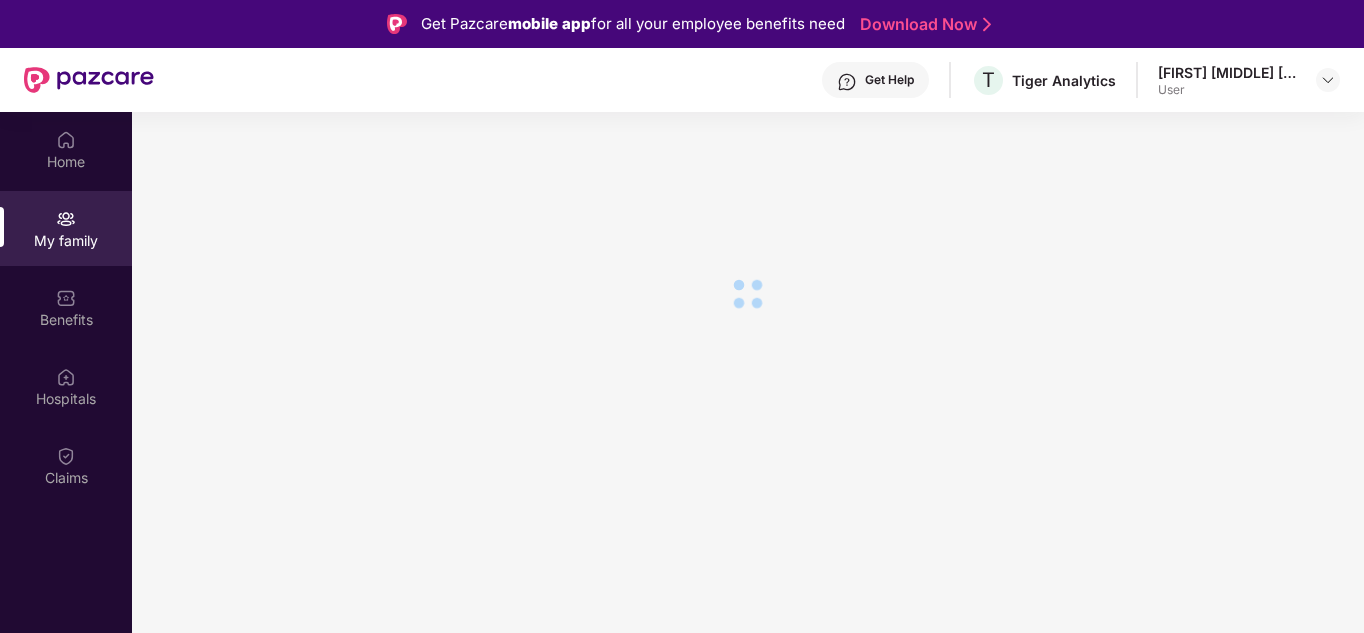 scroll, scrollTop: 0, scrollLeft: 0, axis: both 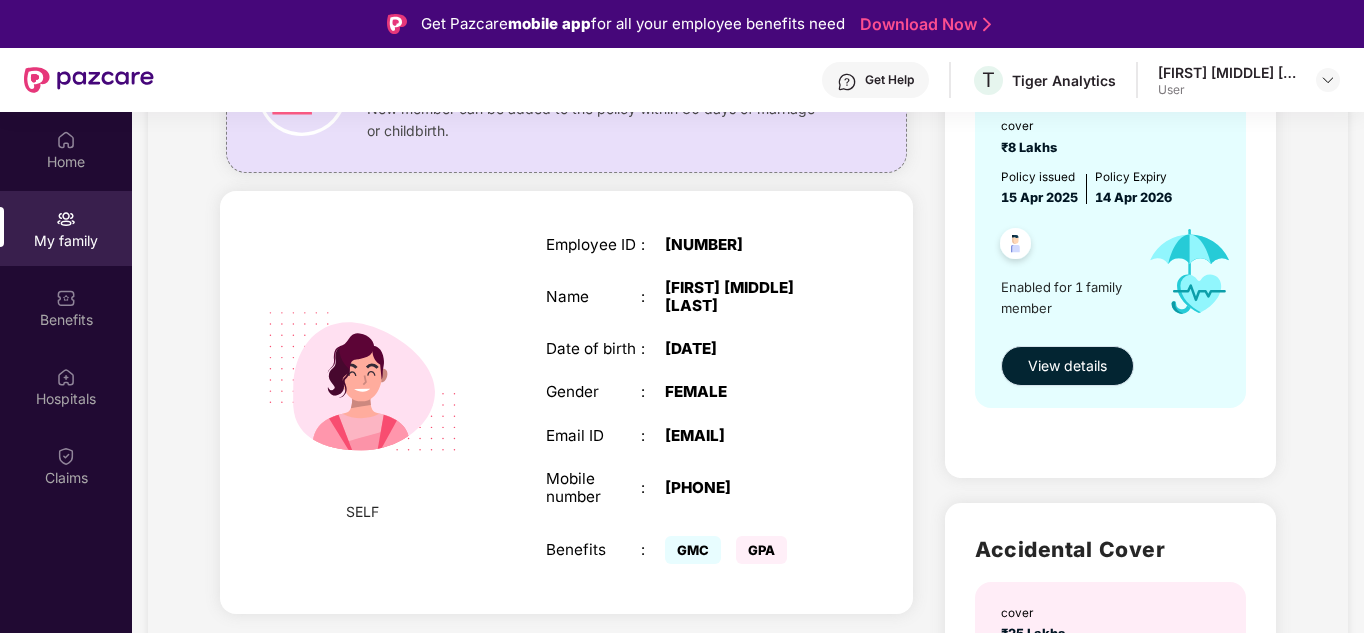 click on "View details" at bounding box center [1067, 366] 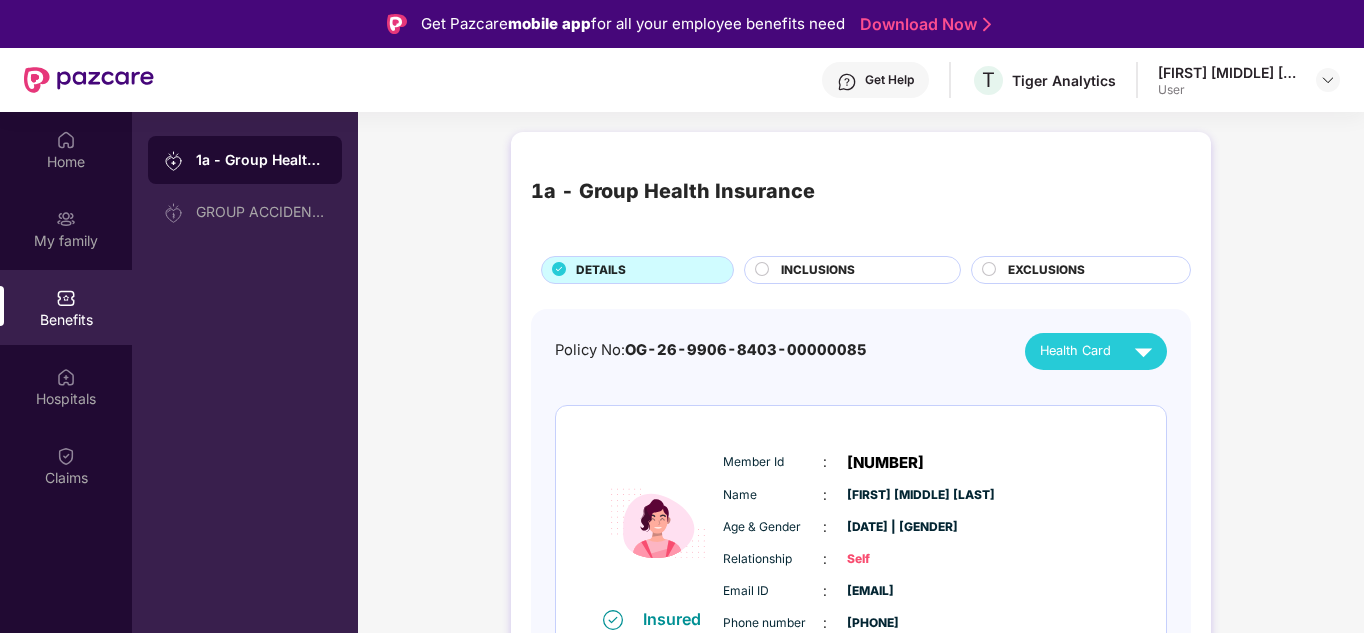 scroll, scrollTop: 44, scrollLeft: 0, axis: vertical 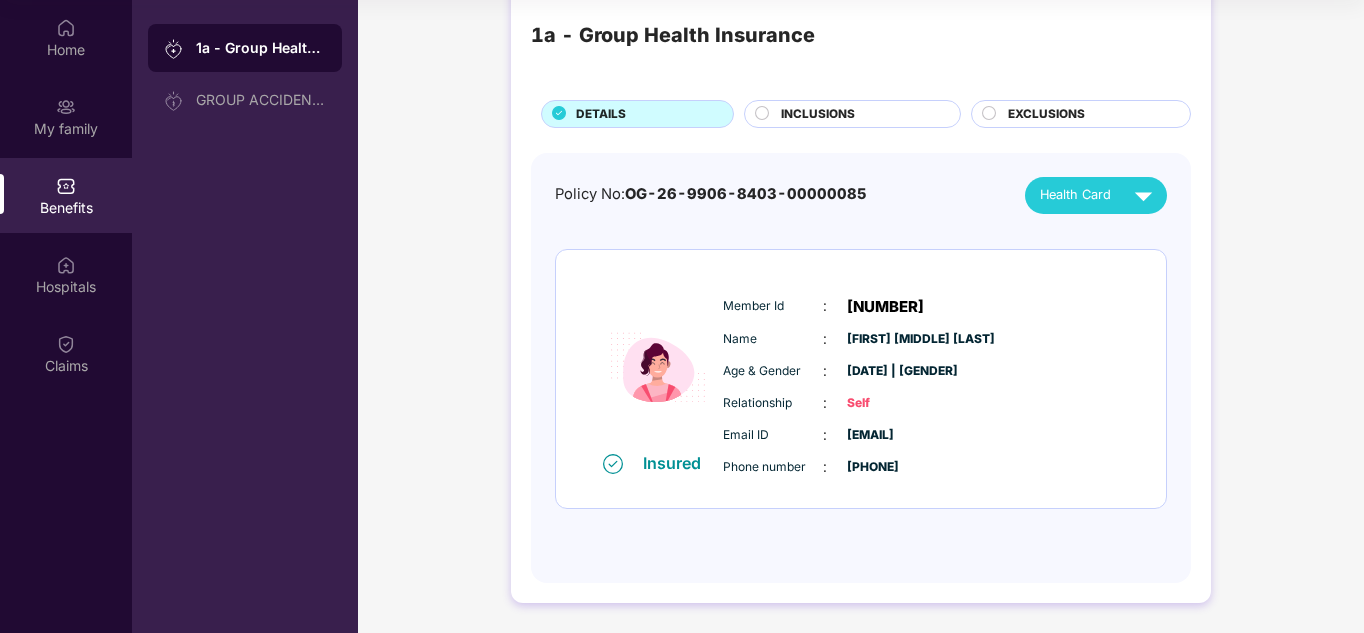 click on "Health Card" at bounding box center [1075, 195] 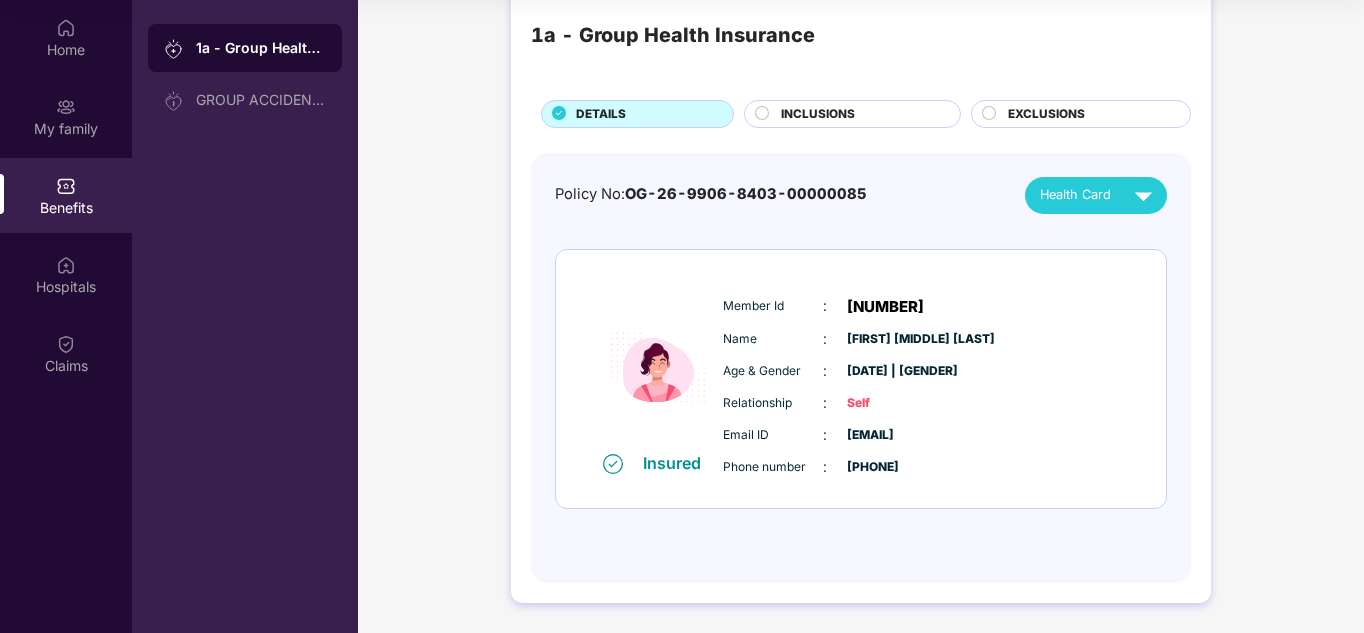 click on "INCLUSIONS" at bounding box center [818, 114] 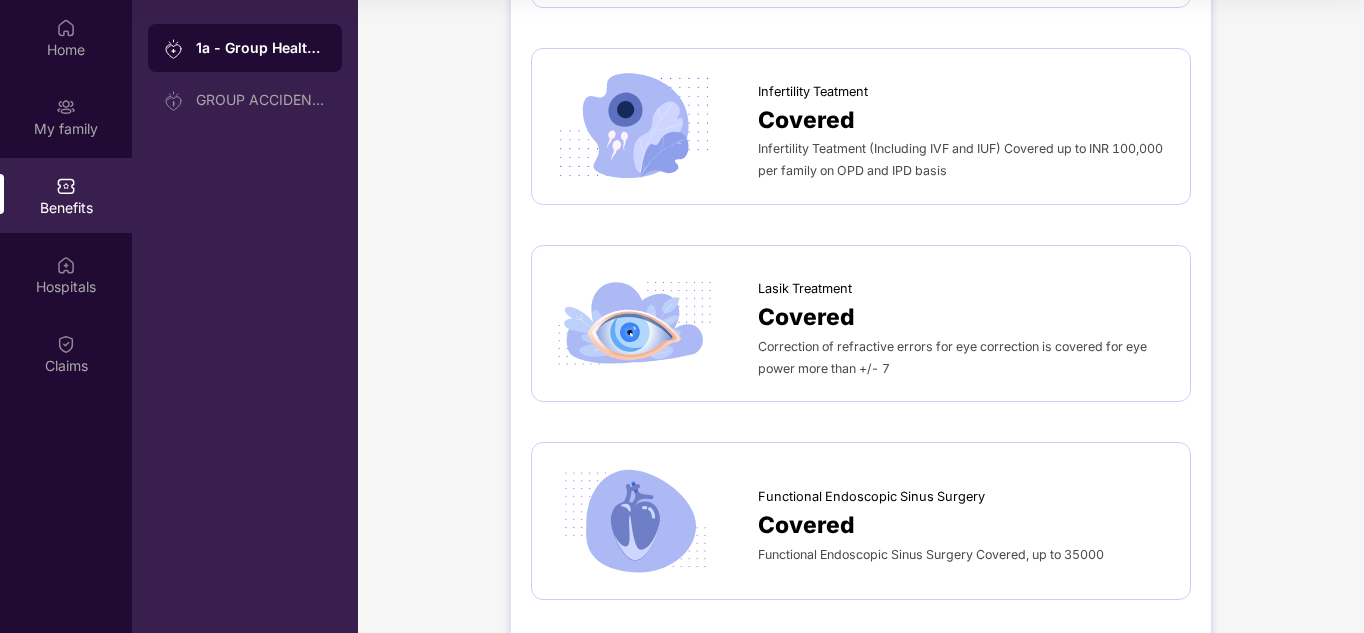 scroll, scrollTop: 4983, scrollLeft: 0, axis: vertical 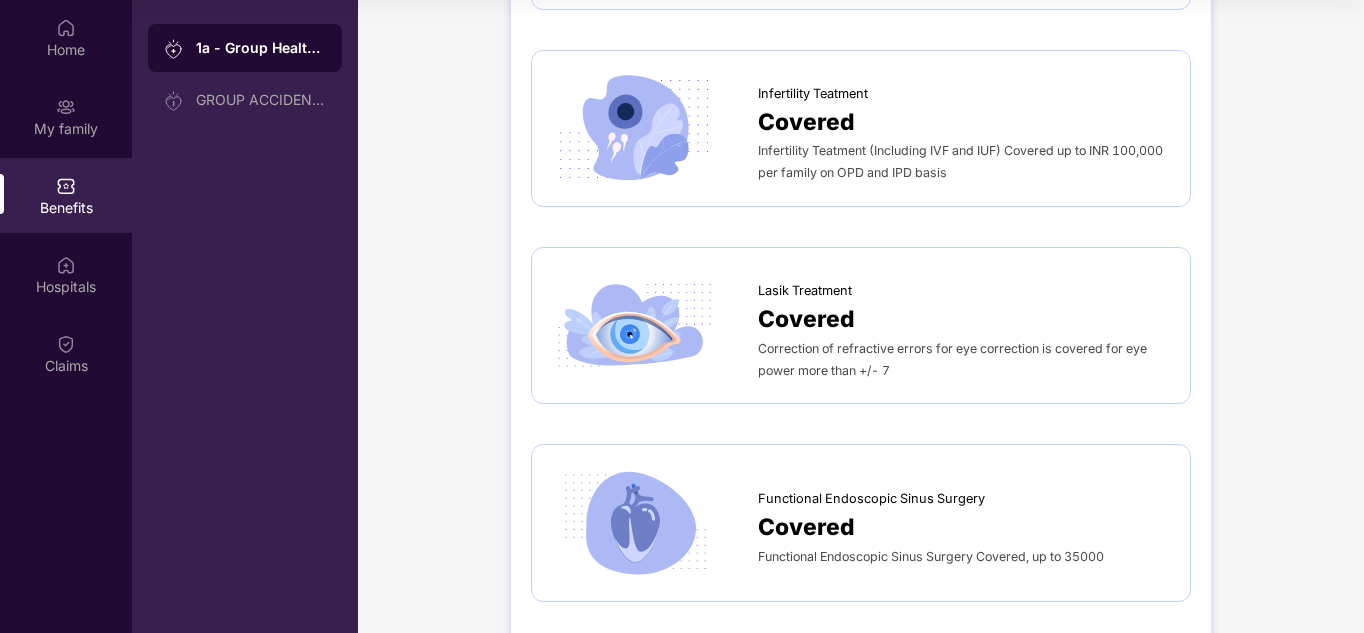 click on "Infertility Teatment (Including IVF and IUF) Covered up to INR 100,000 per family on OPD and IPD basis" at bounding box center (960, 161) 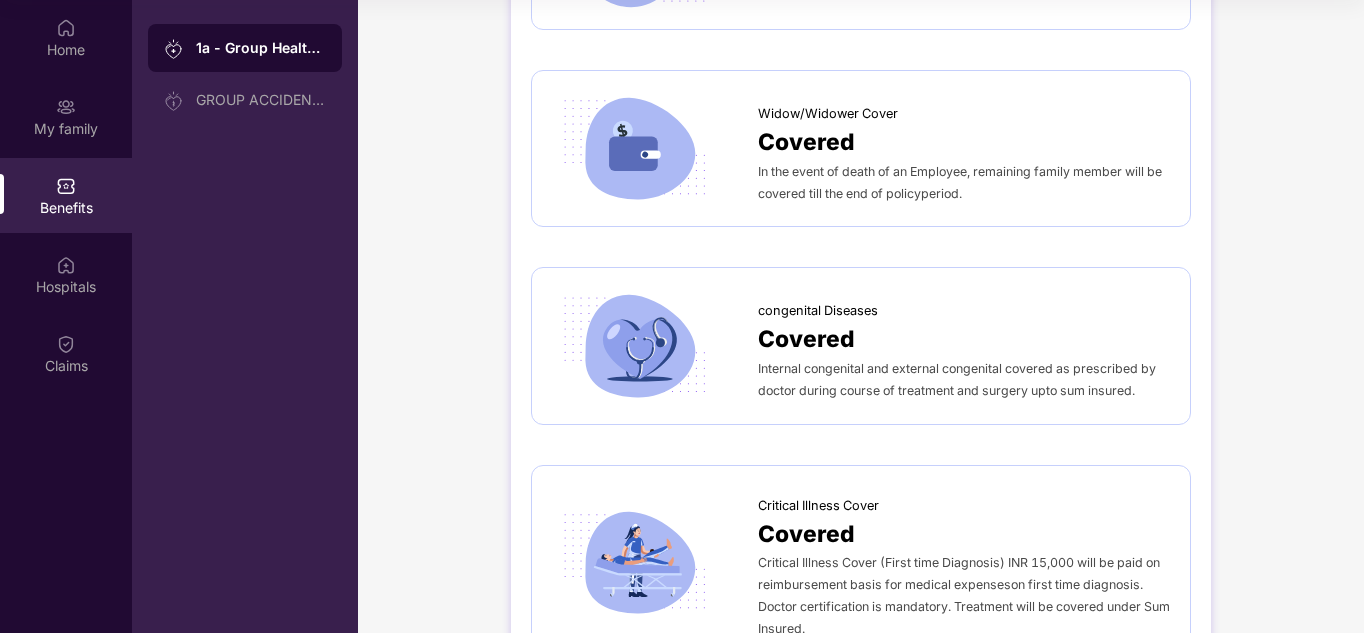 scroll, scrollTop: 3283, scrollLeft: 0, axis: vertical 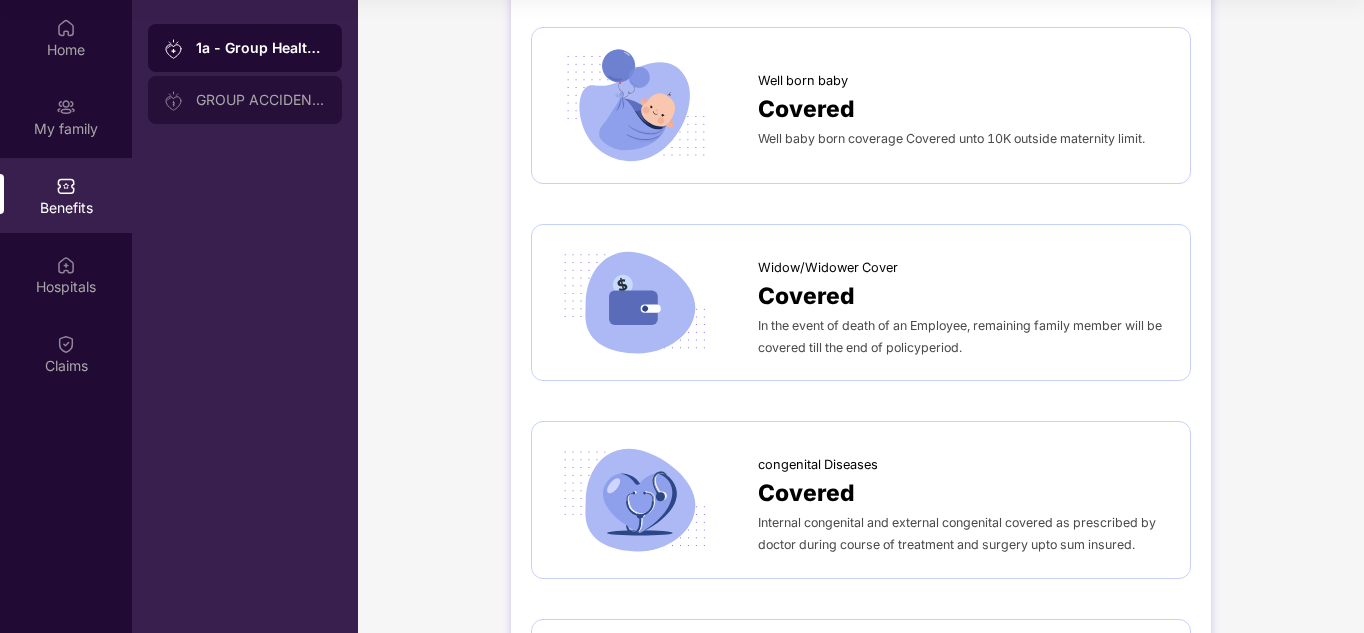 click on "GROUP ACCIDENTAL INSURANCE" at bounding box center (245, 100) 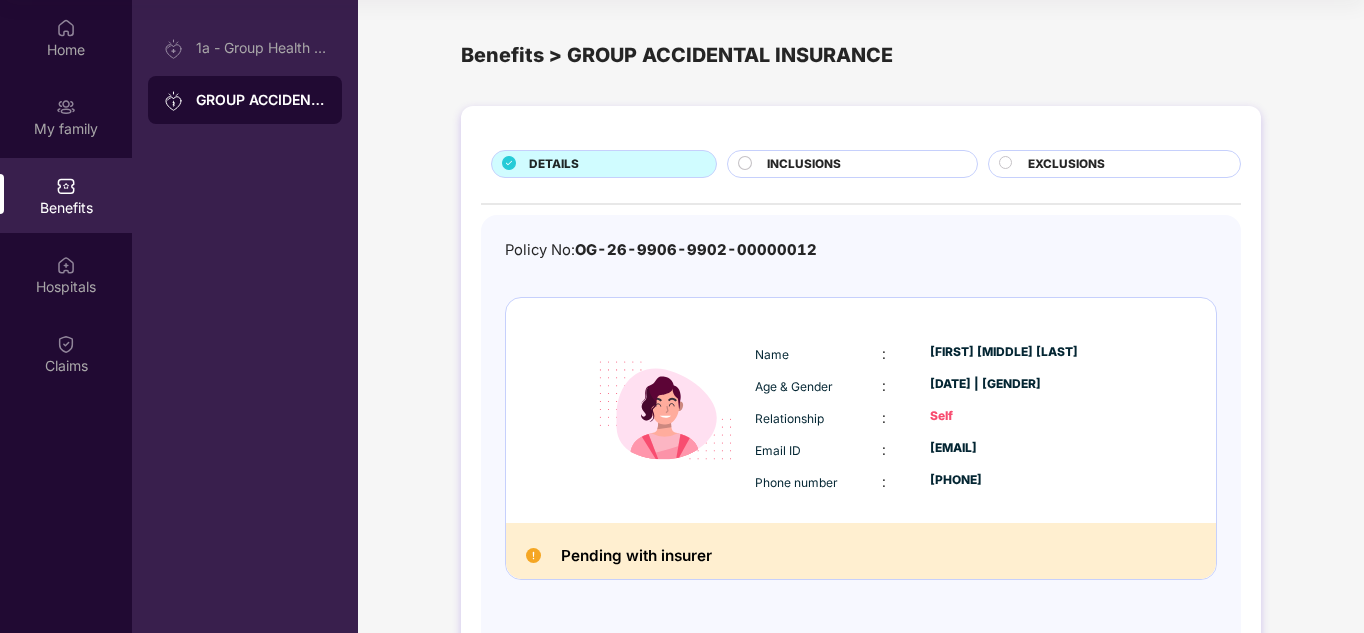 scroll, scrollTop: 71, scrollLeft: 0, axis: vertical 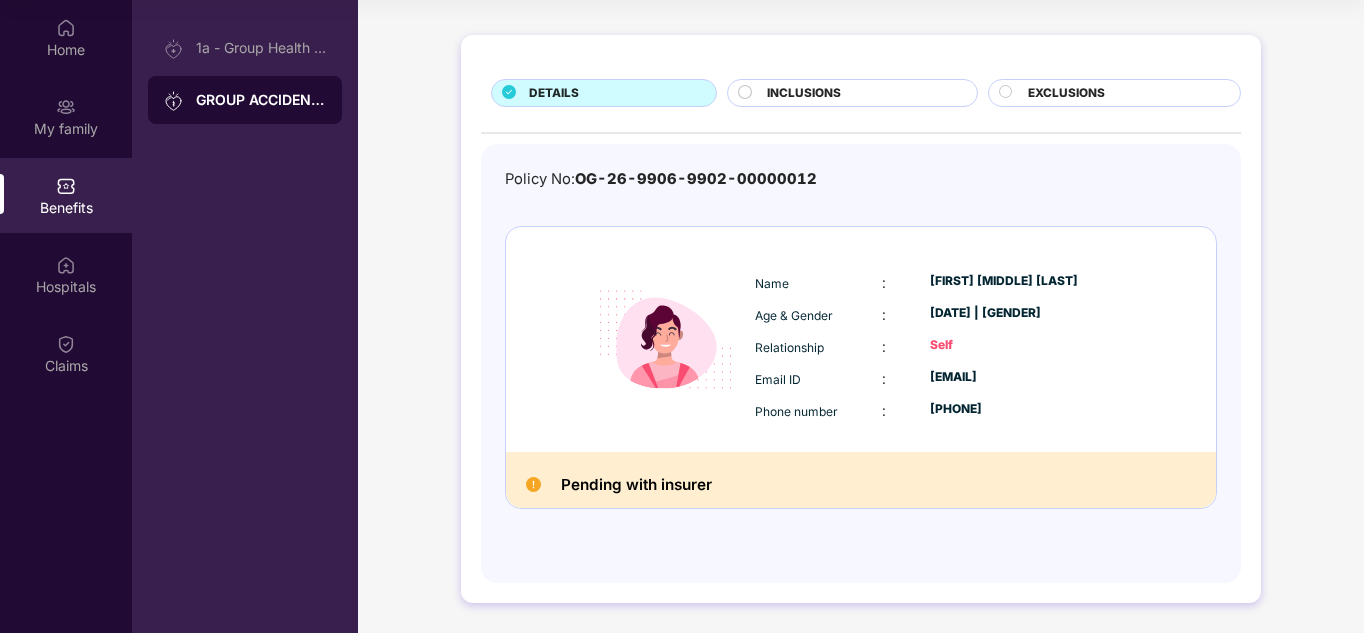 click on "INCLUSIONS" at bounding box center (804, 93) 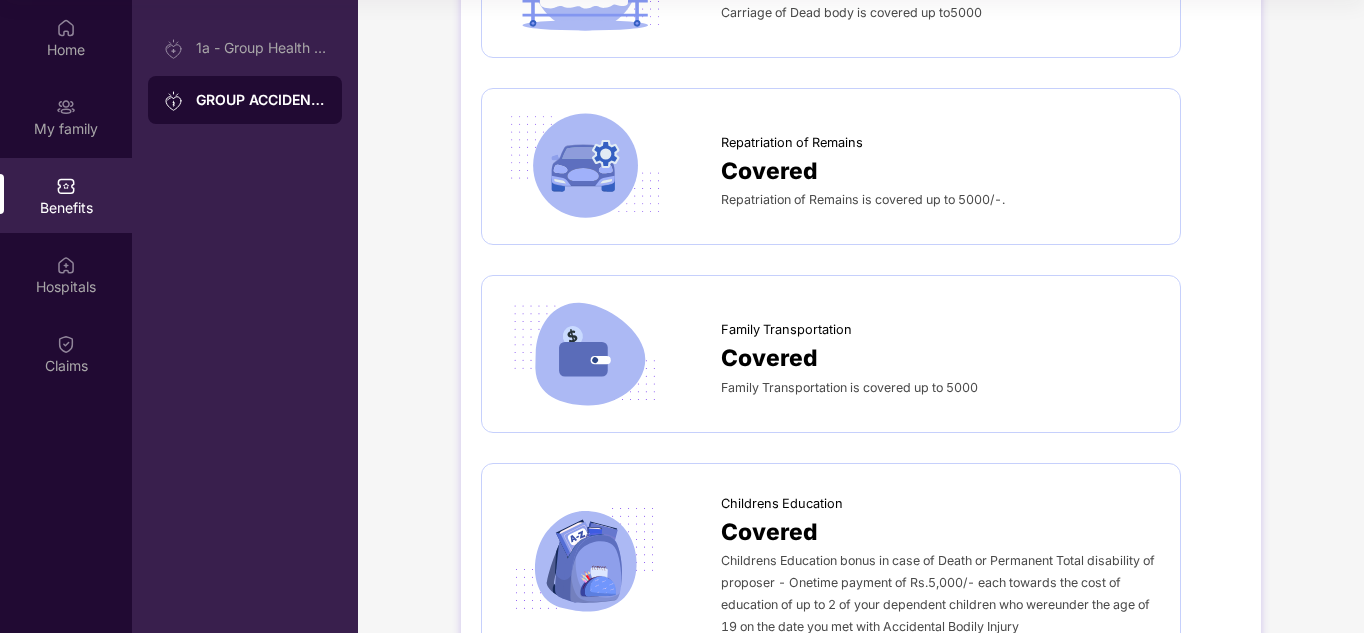scroll, scrollTop: 1577, scrollLeft: 0, axis: vertical 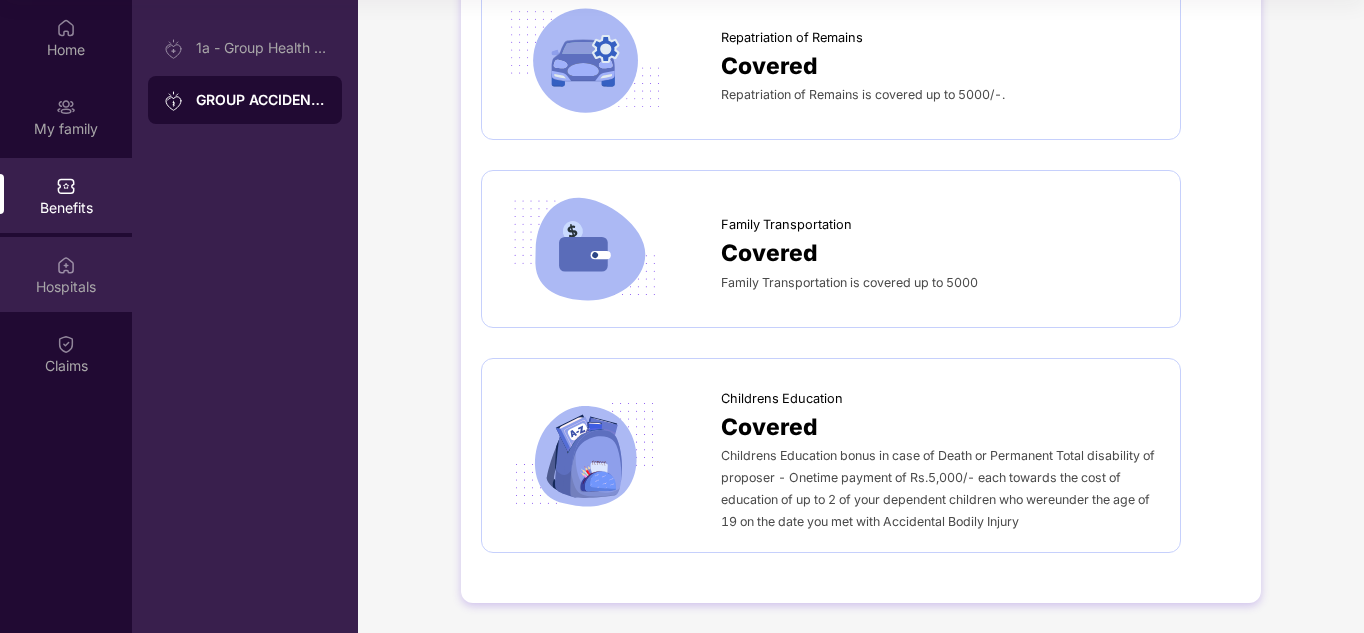 click at bounding box center [66, 265] 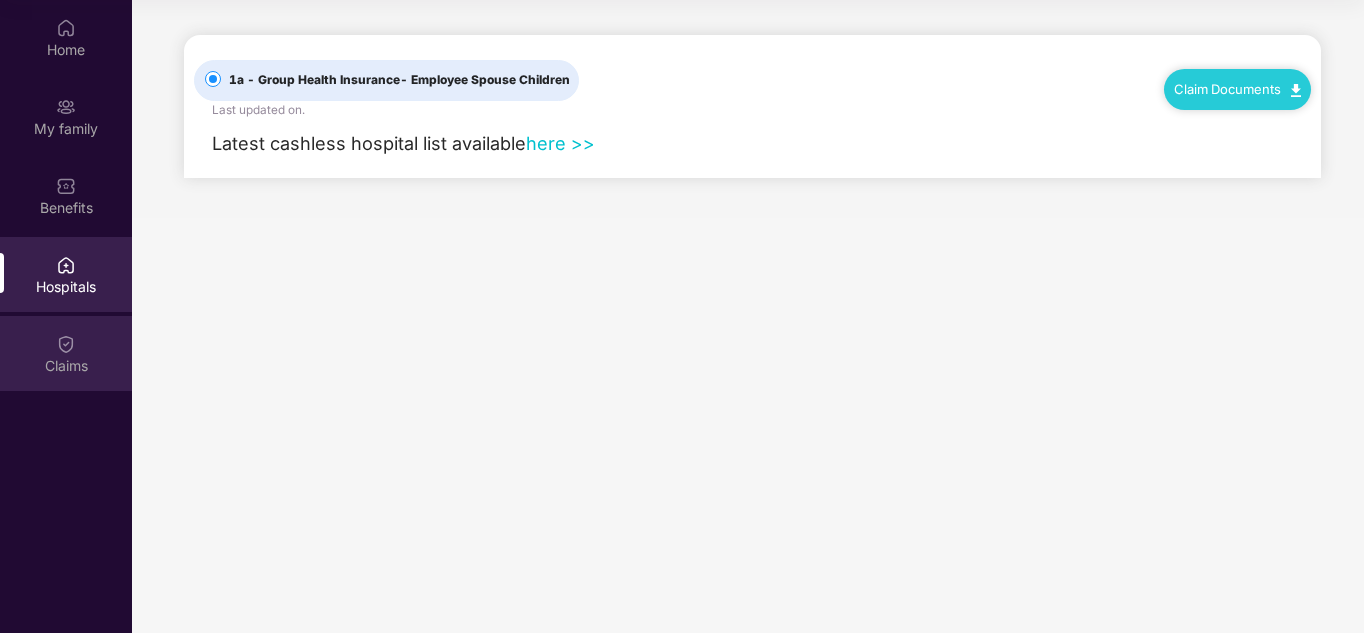 click on "Claims" at bounding box center (66, 366) 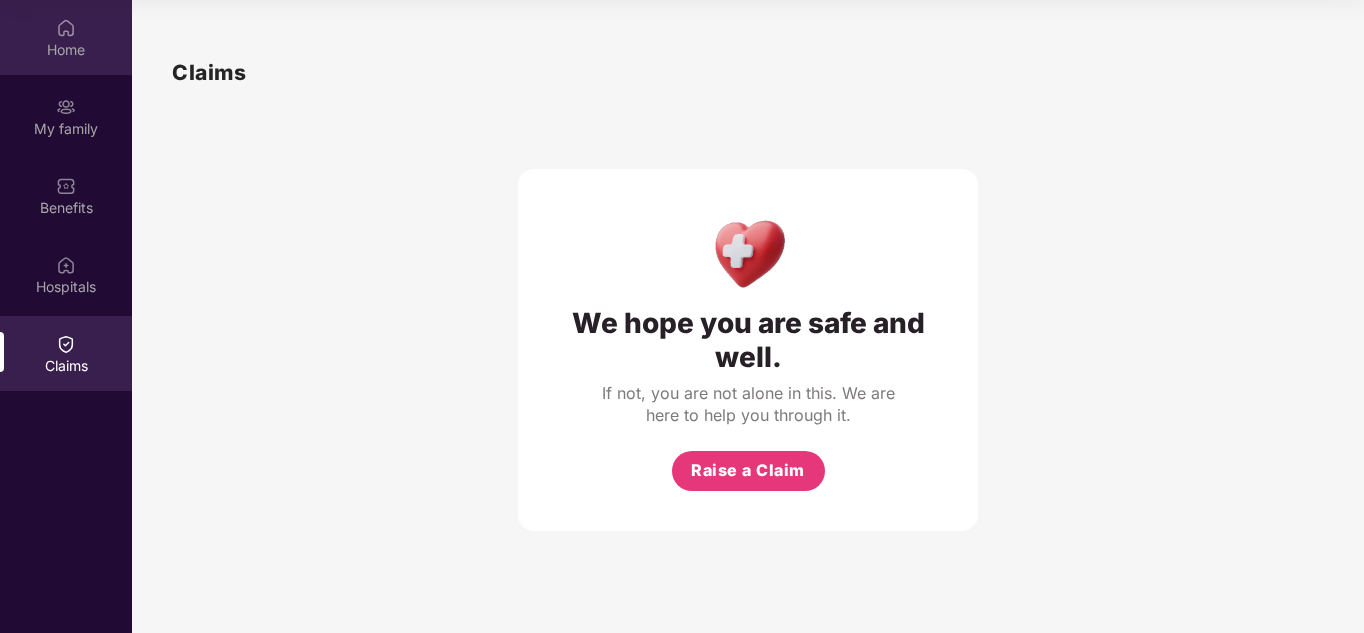 click on "Home" at bounding box center [66, 50] 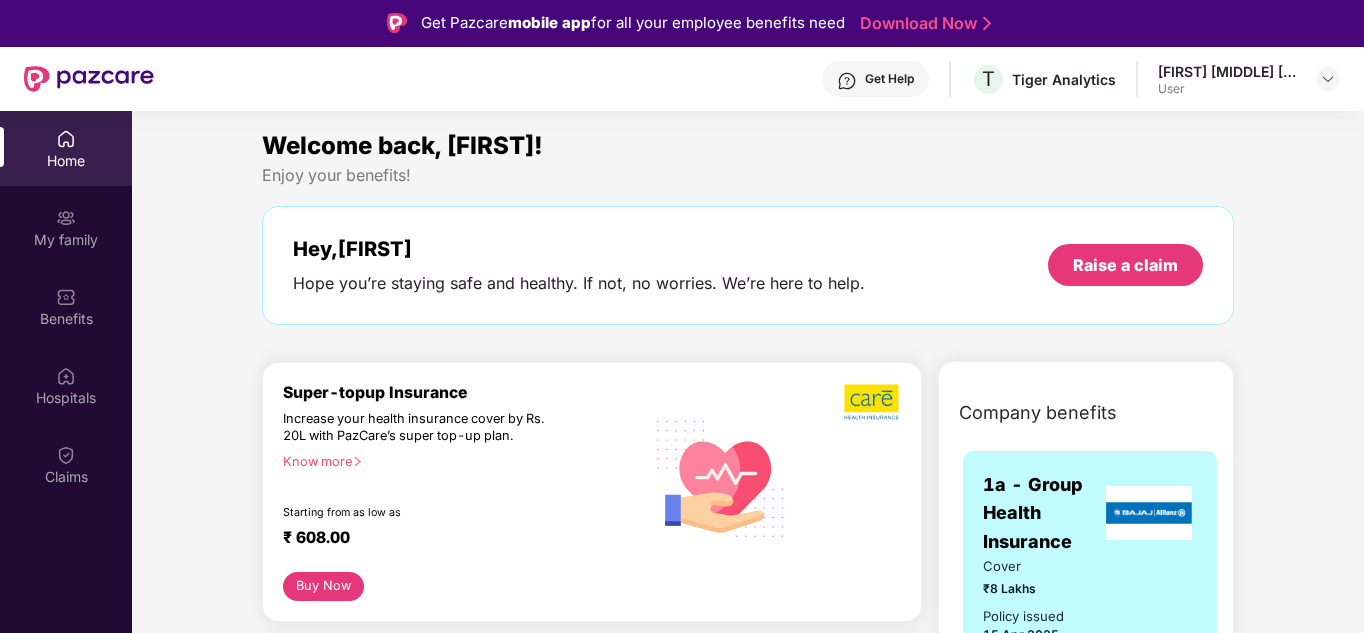 scroll, scrollTop: 0, scrollLeft: 0, axis: both 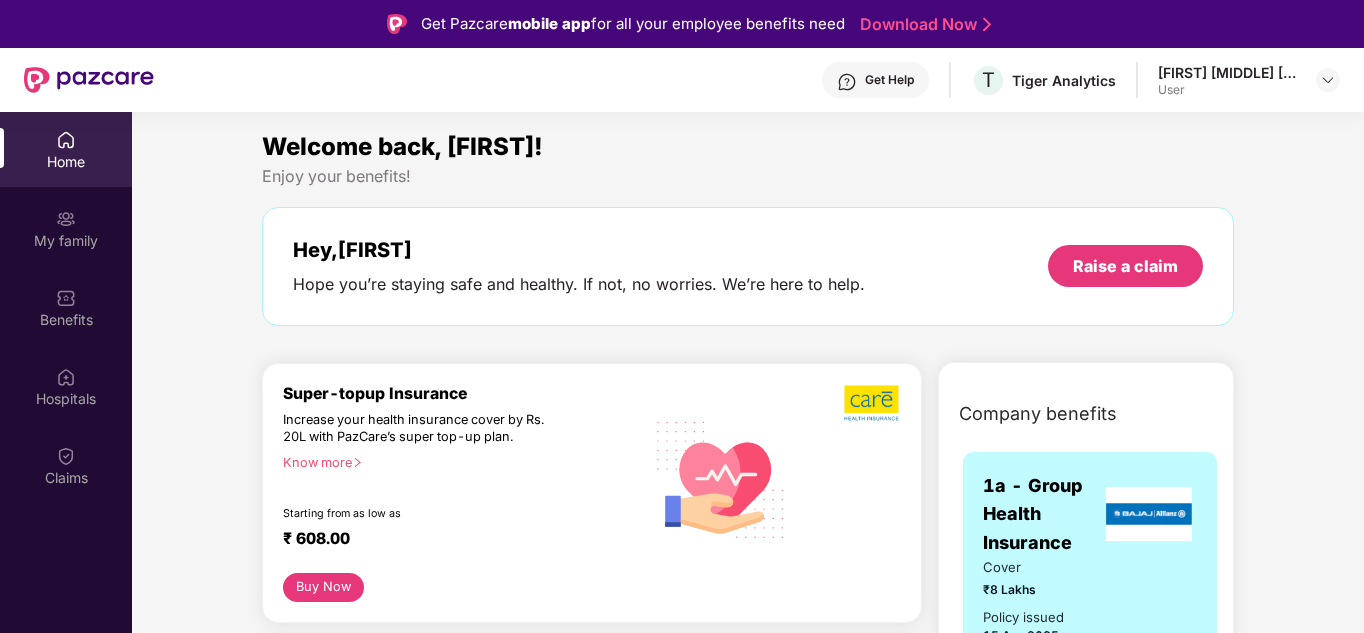 click on "Get Help T Tiger Analytics [FIRST] [MIDDLE] [LAST] User" at bounding box center (747, 80) 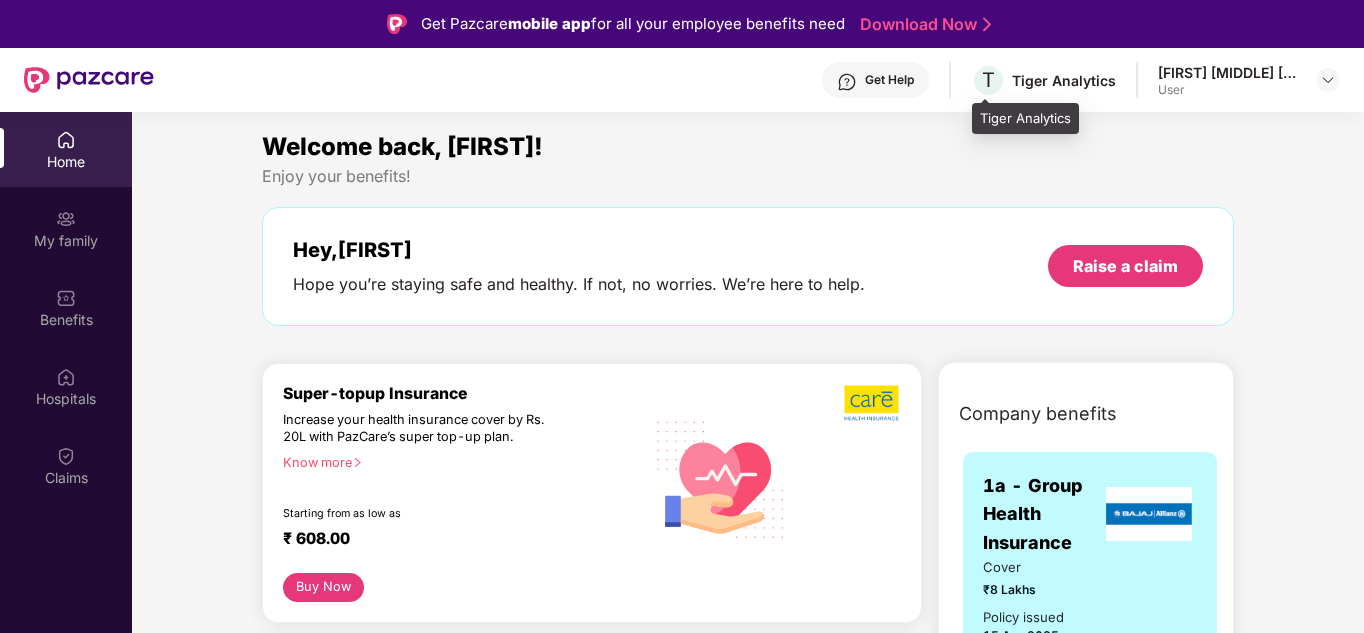 click on "Tiger Analytics" at bounding box center (1064, 80) 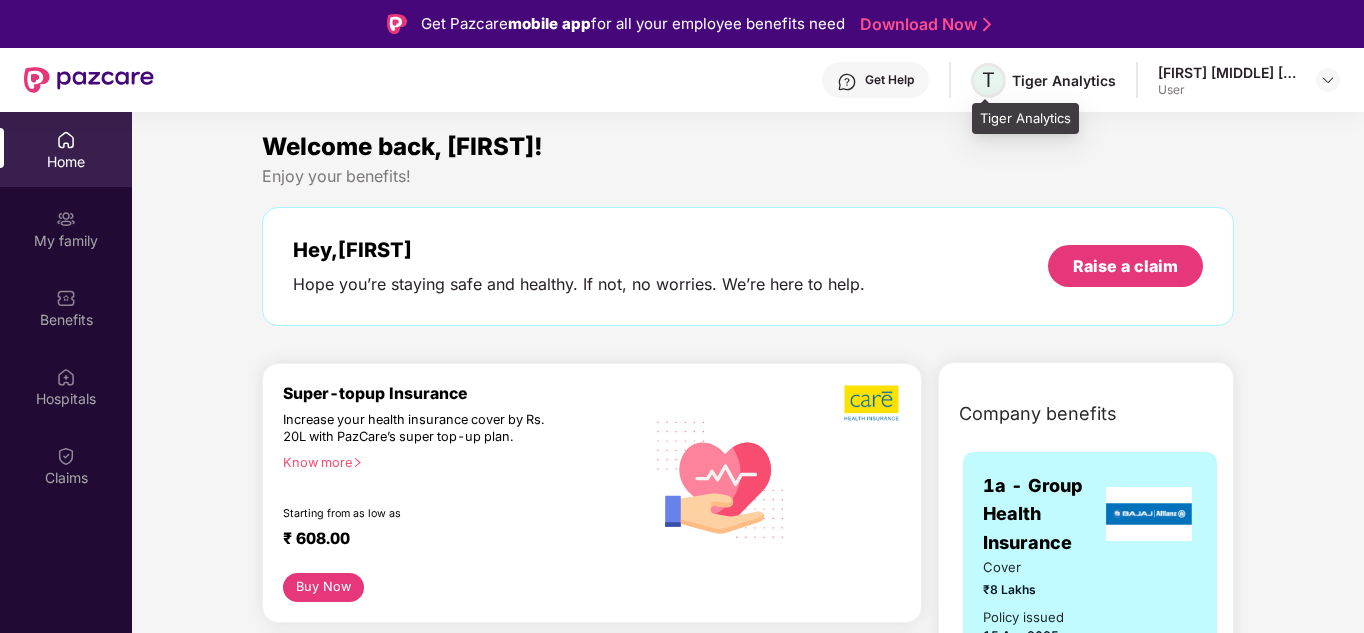 click on "T" at bounding box center (988, 80) 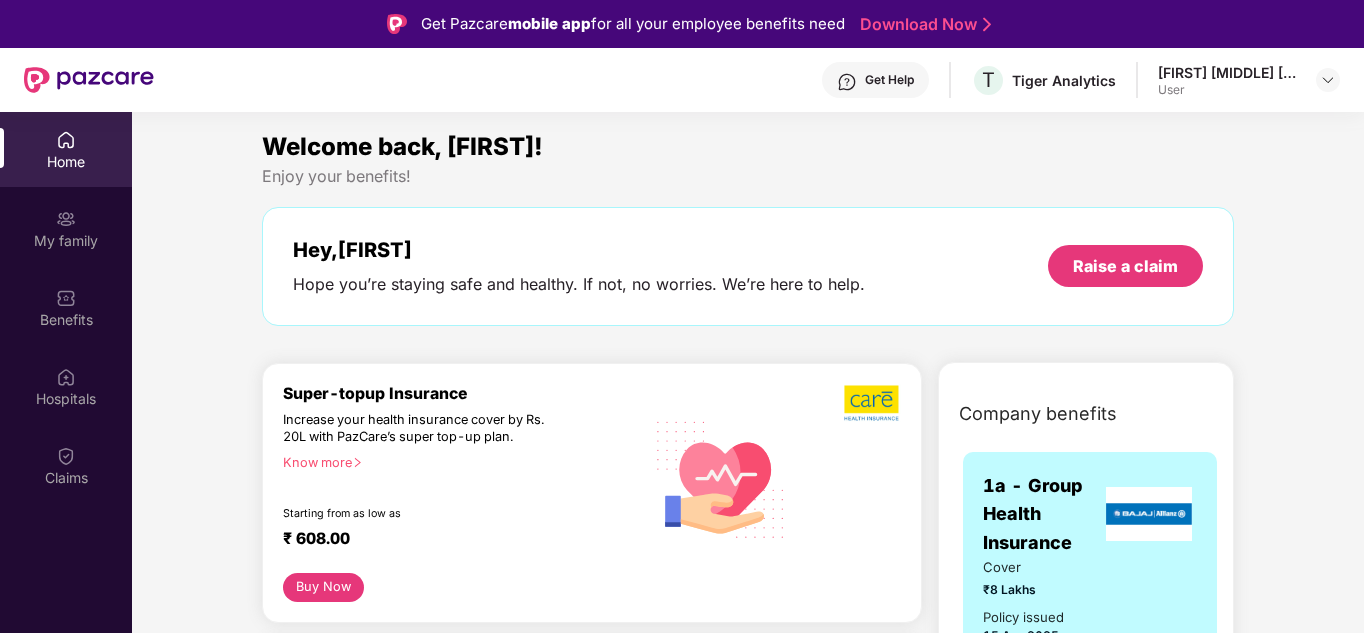 click on "User" at bounding box center [1228, 90] 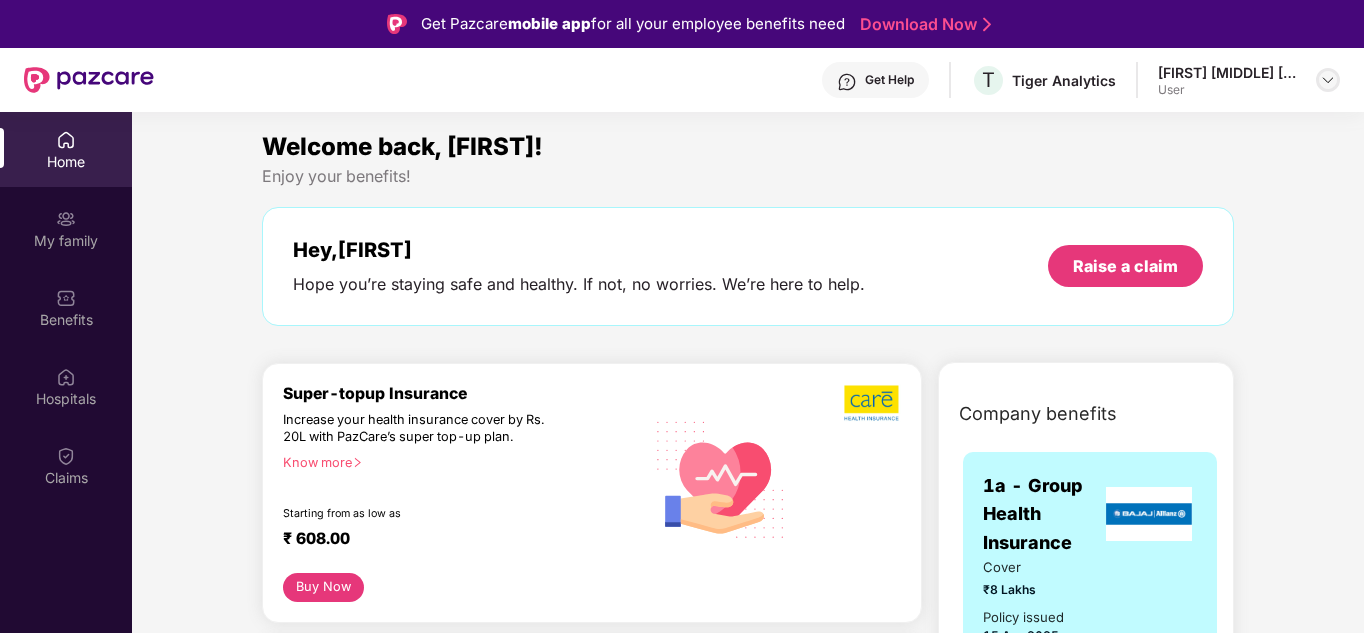 click at bounding box center [1328, 80] 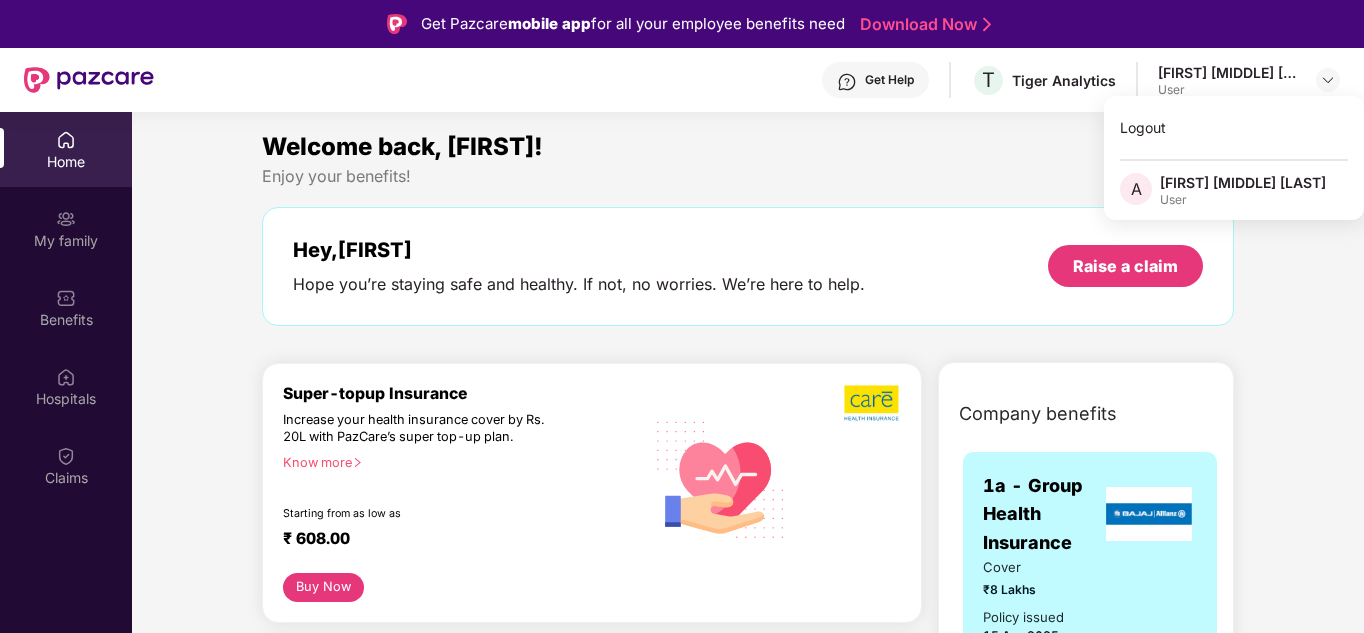 click at bounding box center [66, 140] 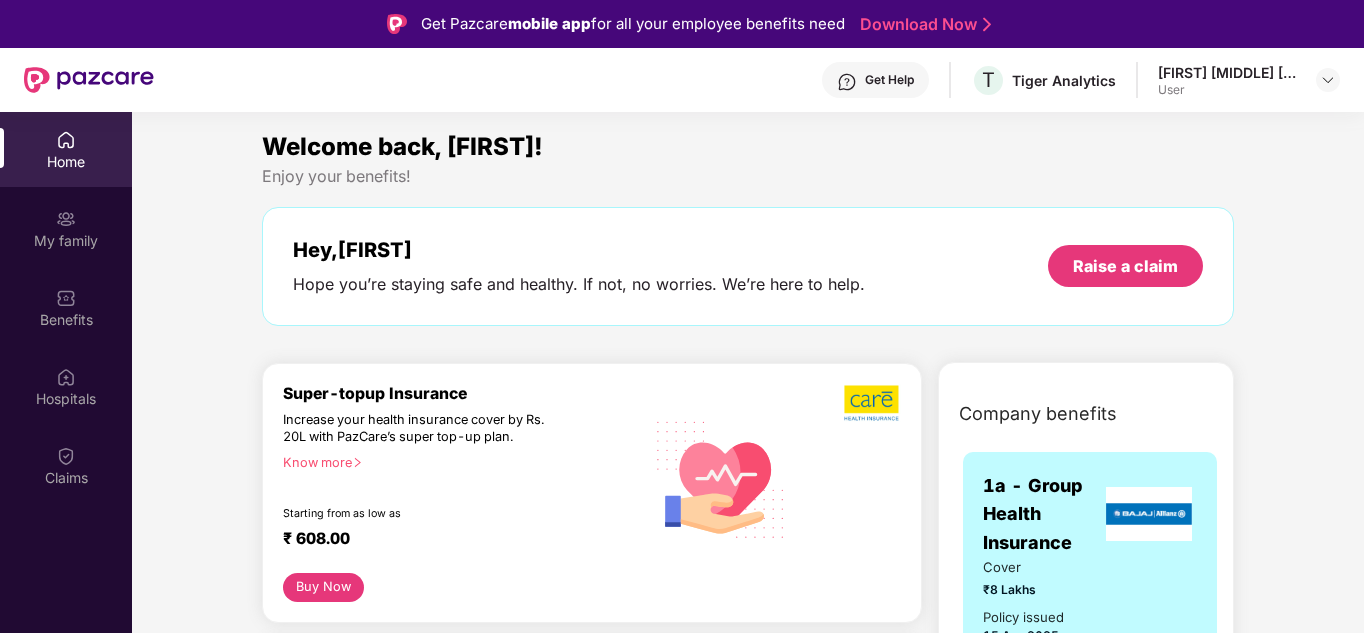 click at bounding box center (89, 80) 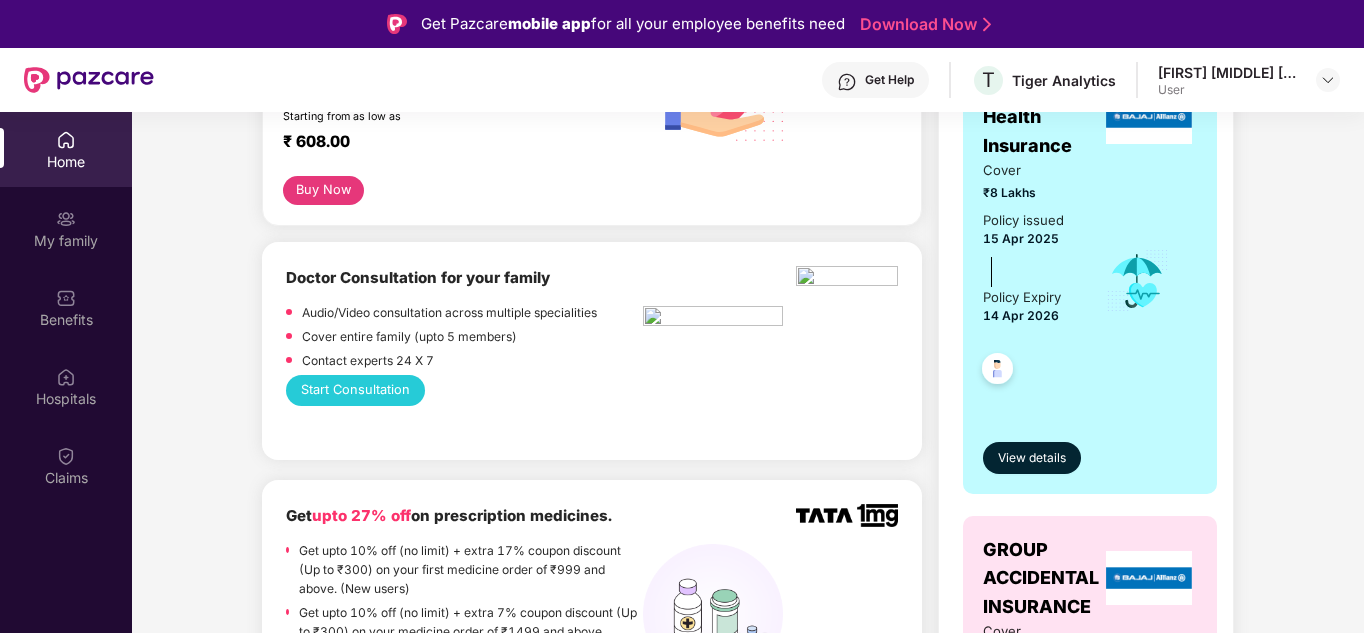 scroll, scrollTop: 300, scrollLeft: 0, axis: vertical 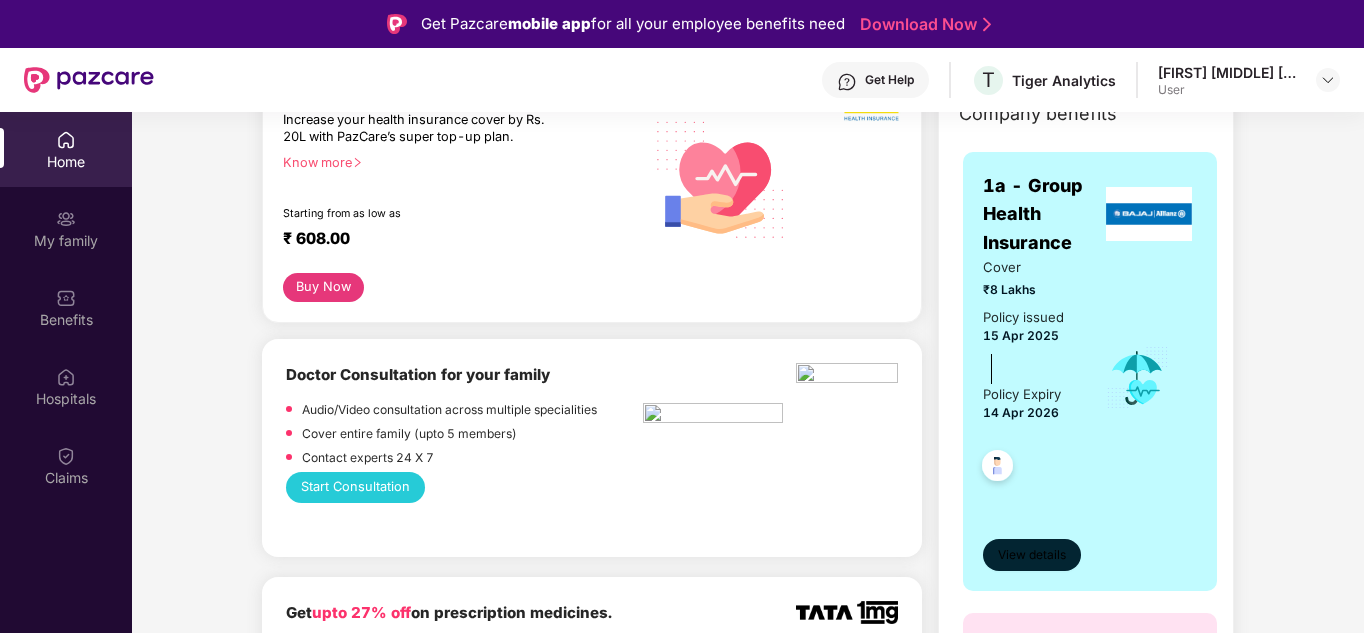click on "View details" at bounding box center (1032, 555) 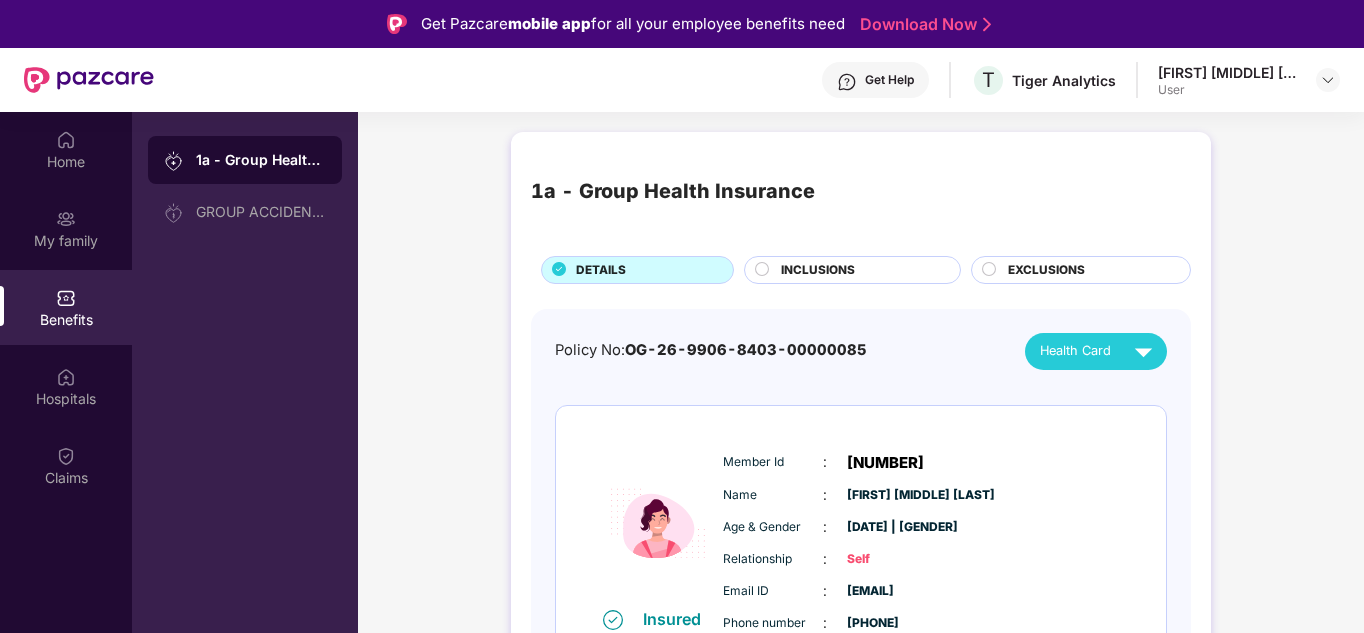scroll, scrollTop: 44, scrollLeft: 0, axis: vertical 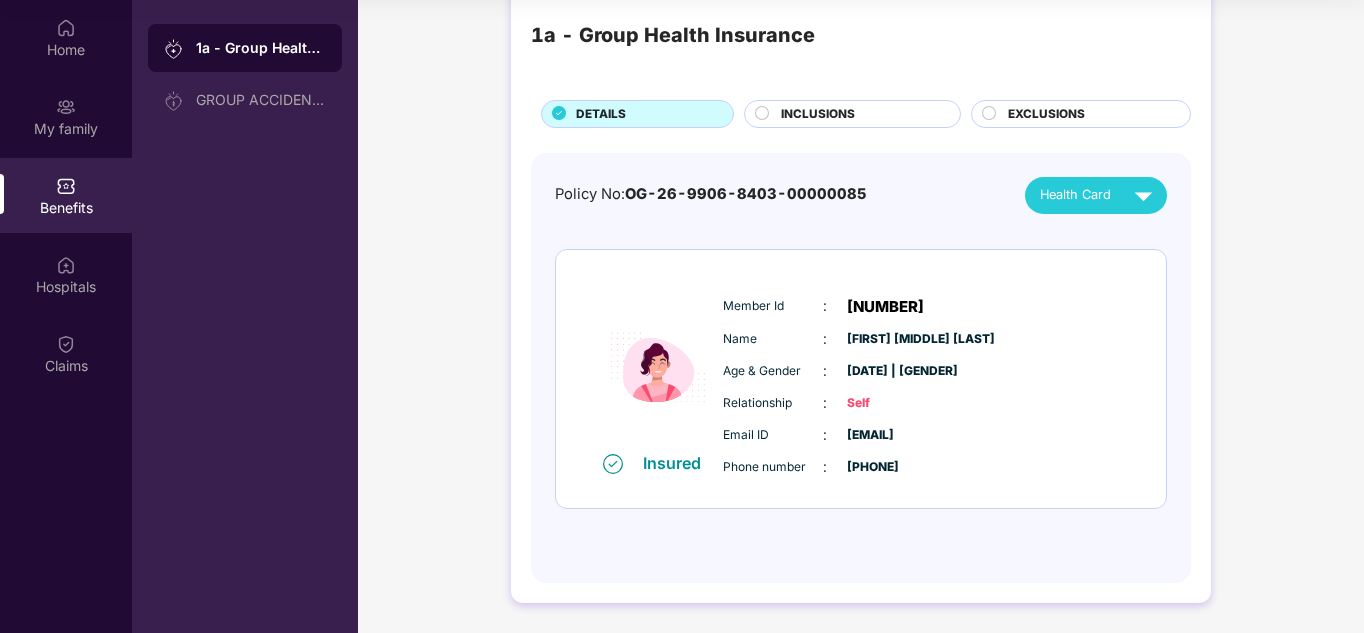 click on "Health Card" at bounding box center (1075, 195) 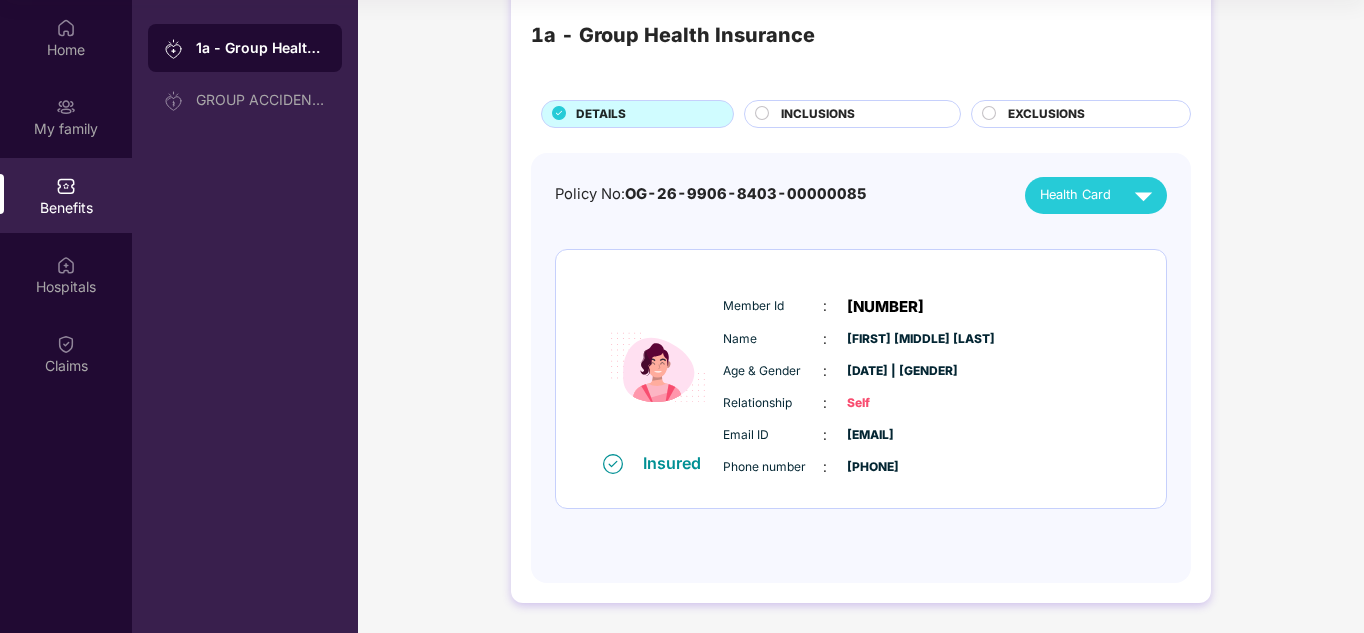 click on "INCLUSIONS" at bounding box center (818, 114) 